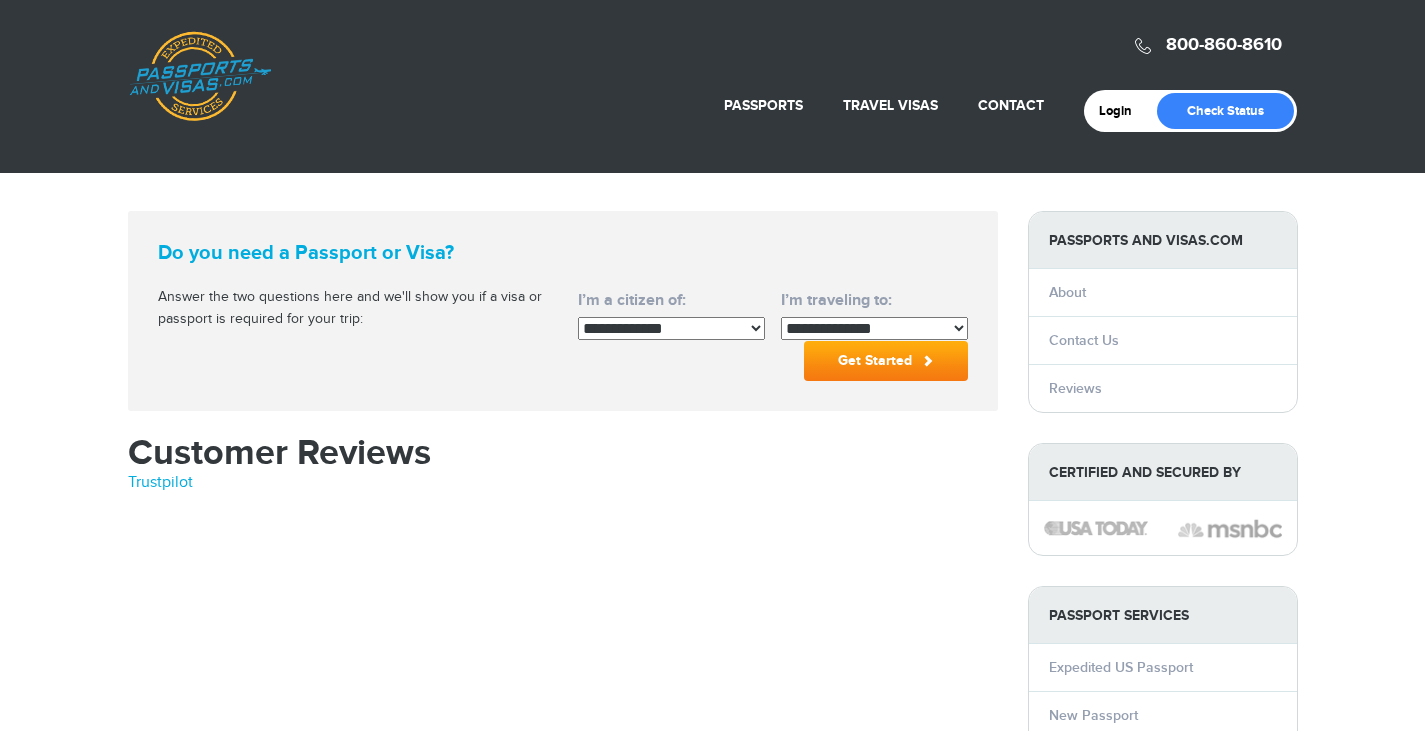scroll, scrollTop: 0, scrollLeft: 0, axis: both 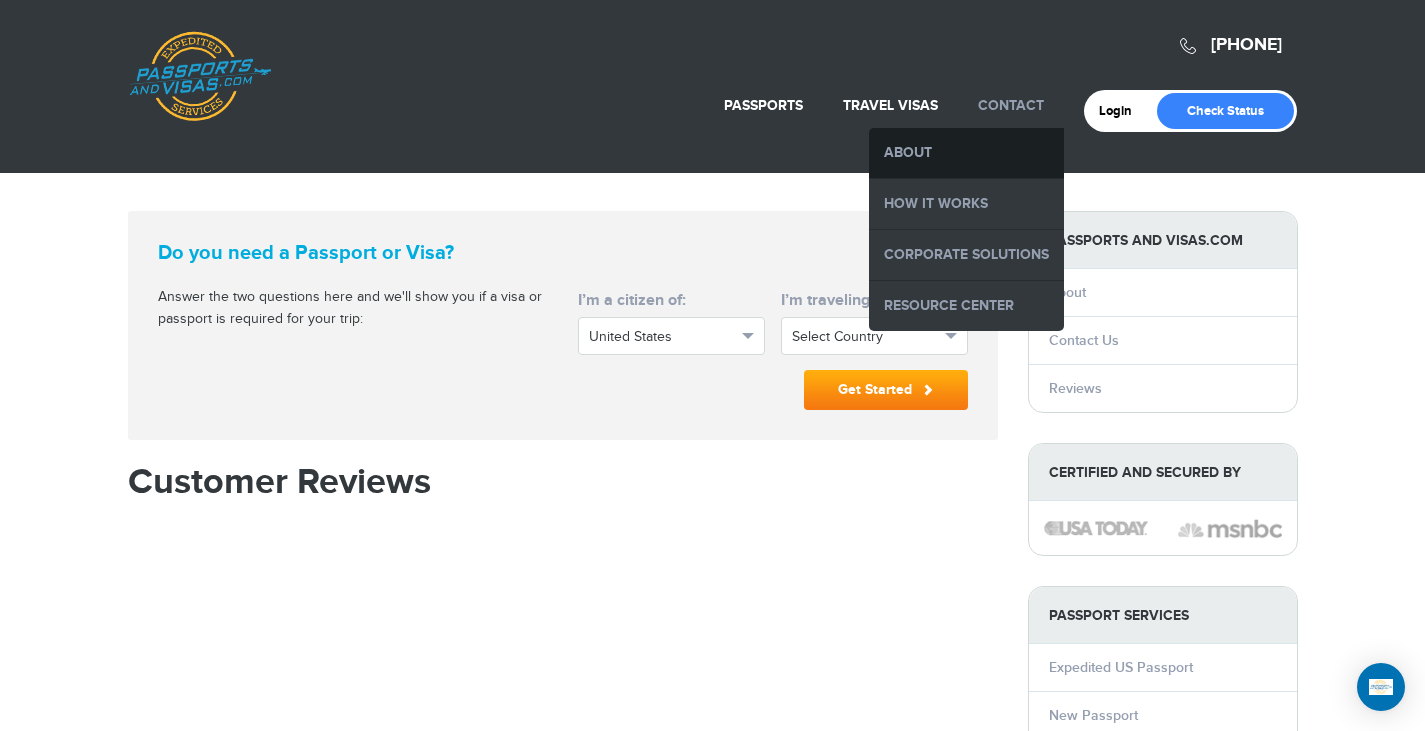 click on "About" at bounding box center (966, 153) 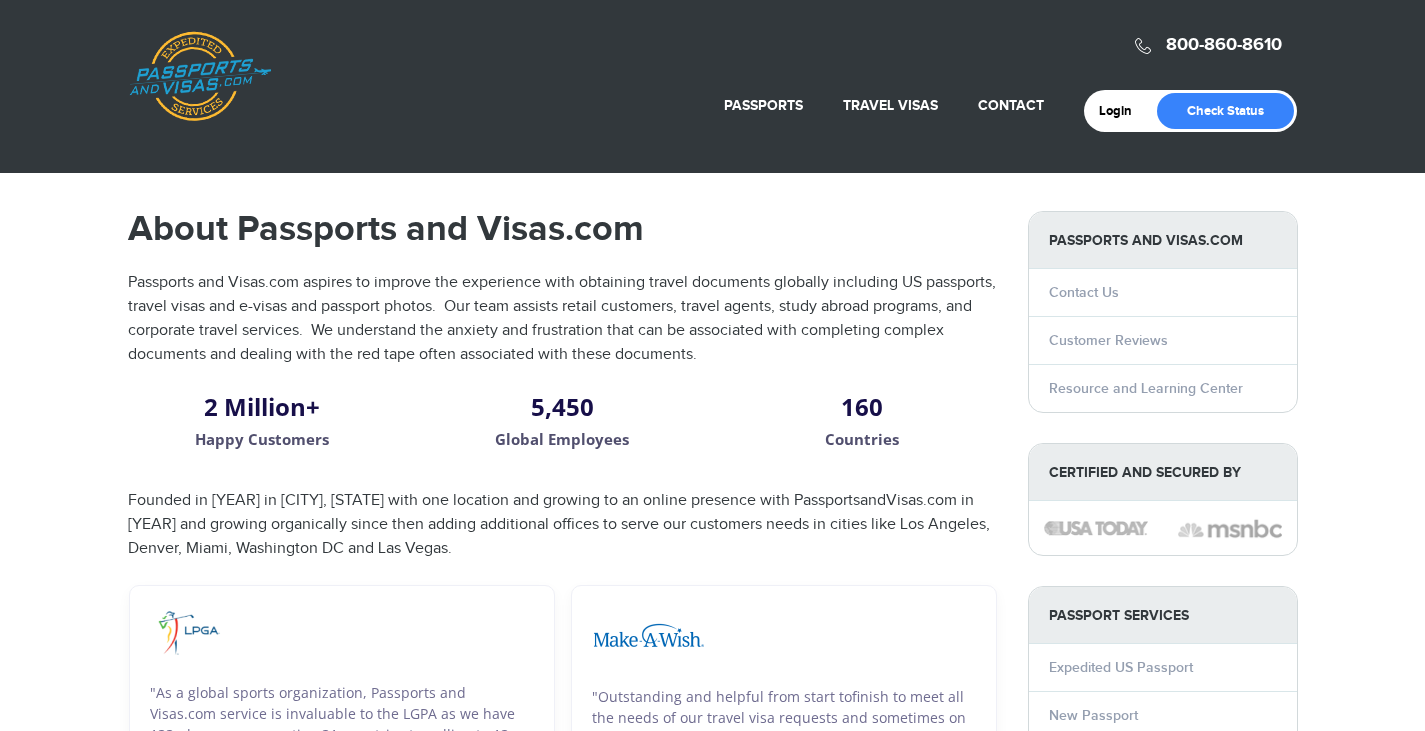 scroll, scrollTop: 0, scrollLeft: 0, axis: both 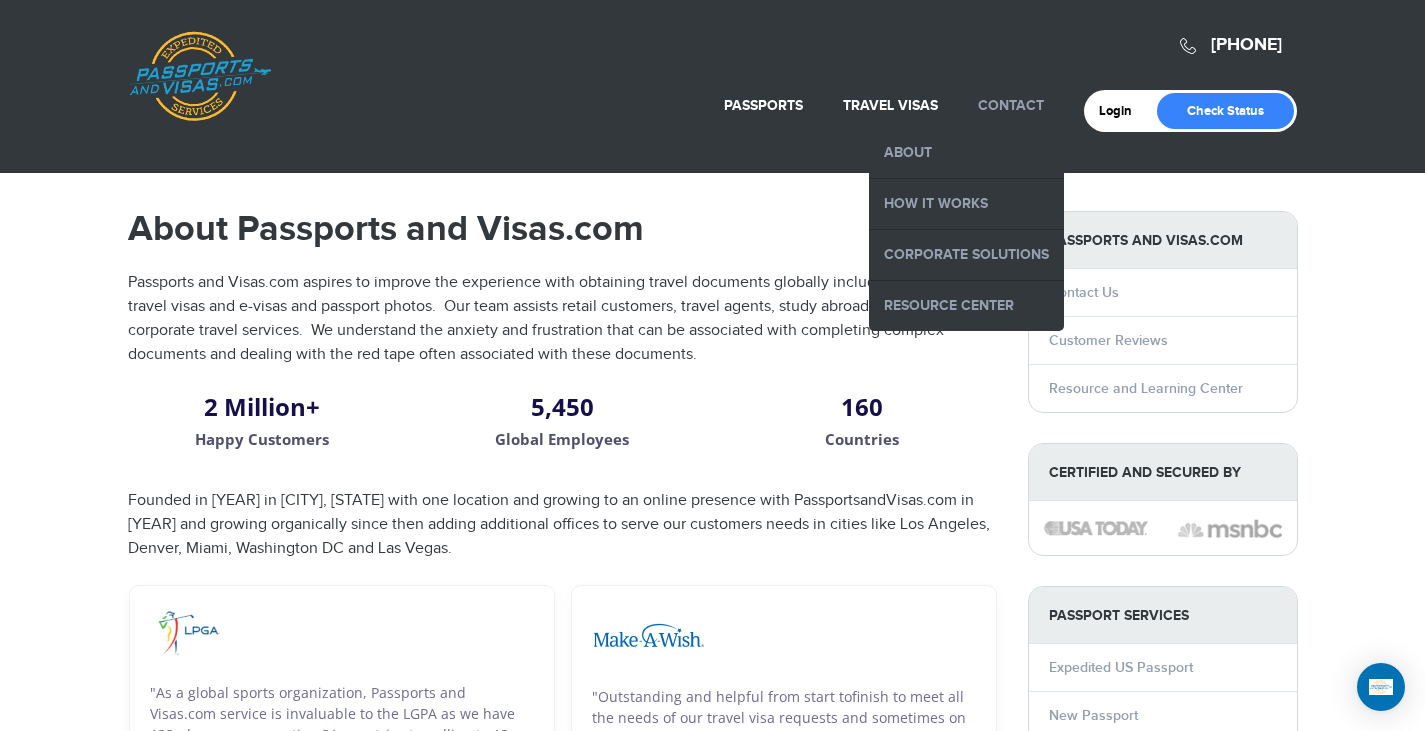 click on "Contact" at bounding box center (1011, 105) 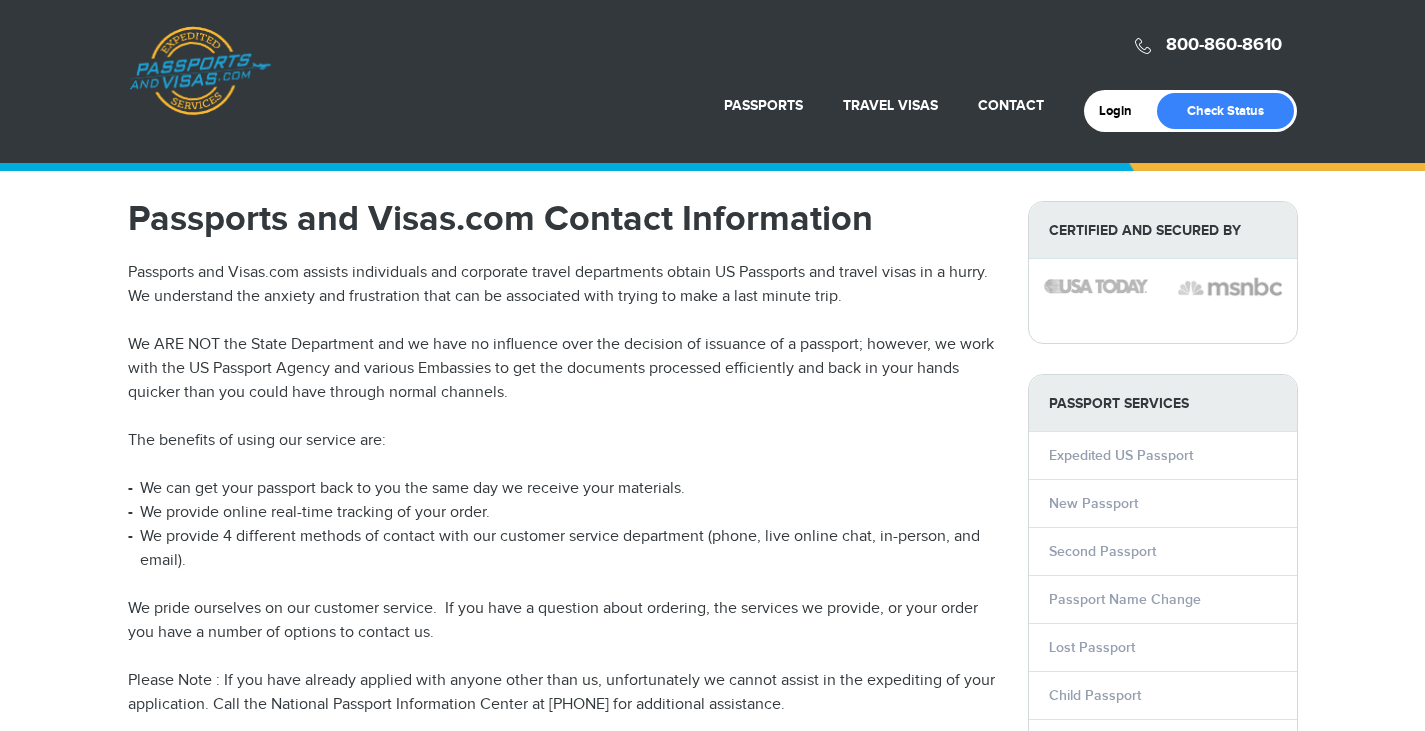 scroll, scrollTop: 0, scrollLeft: 0, axis: both 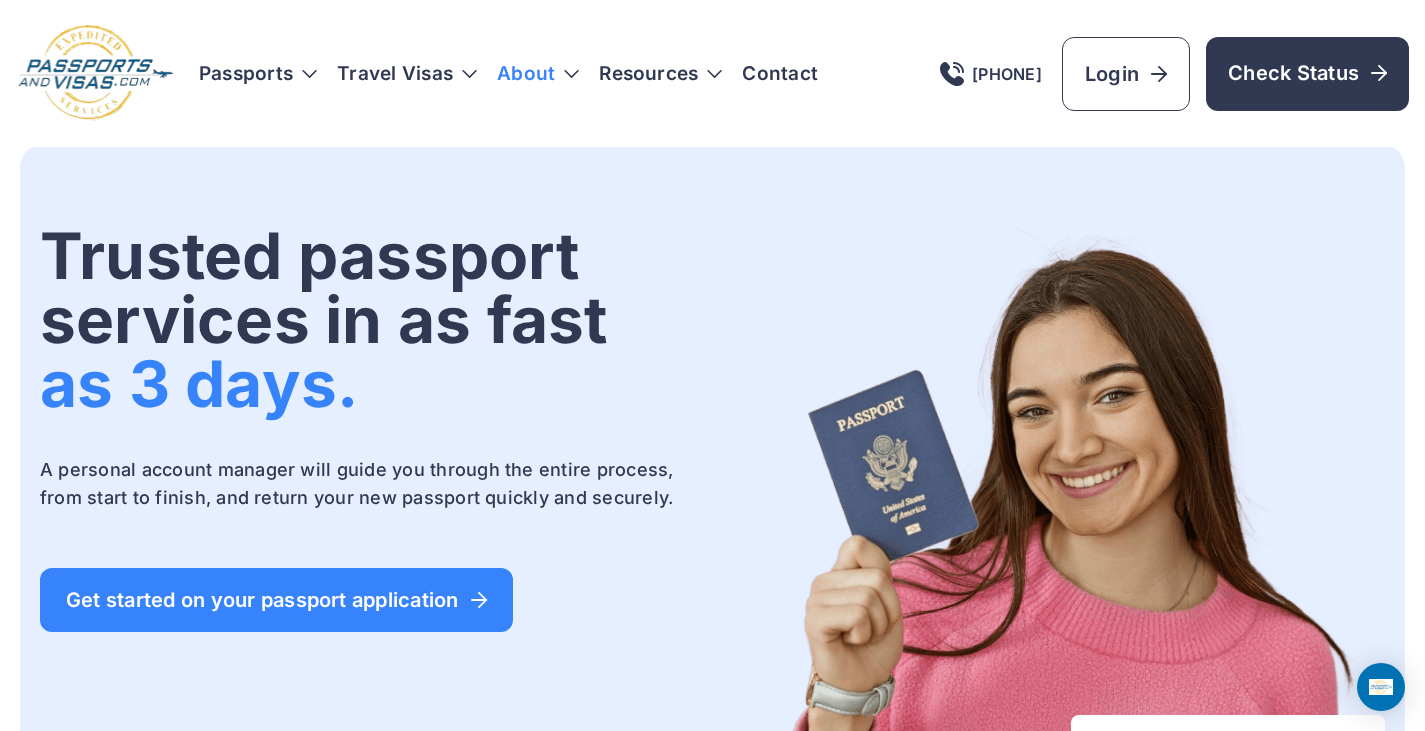 click on "About" at bounding box center (526, 74) 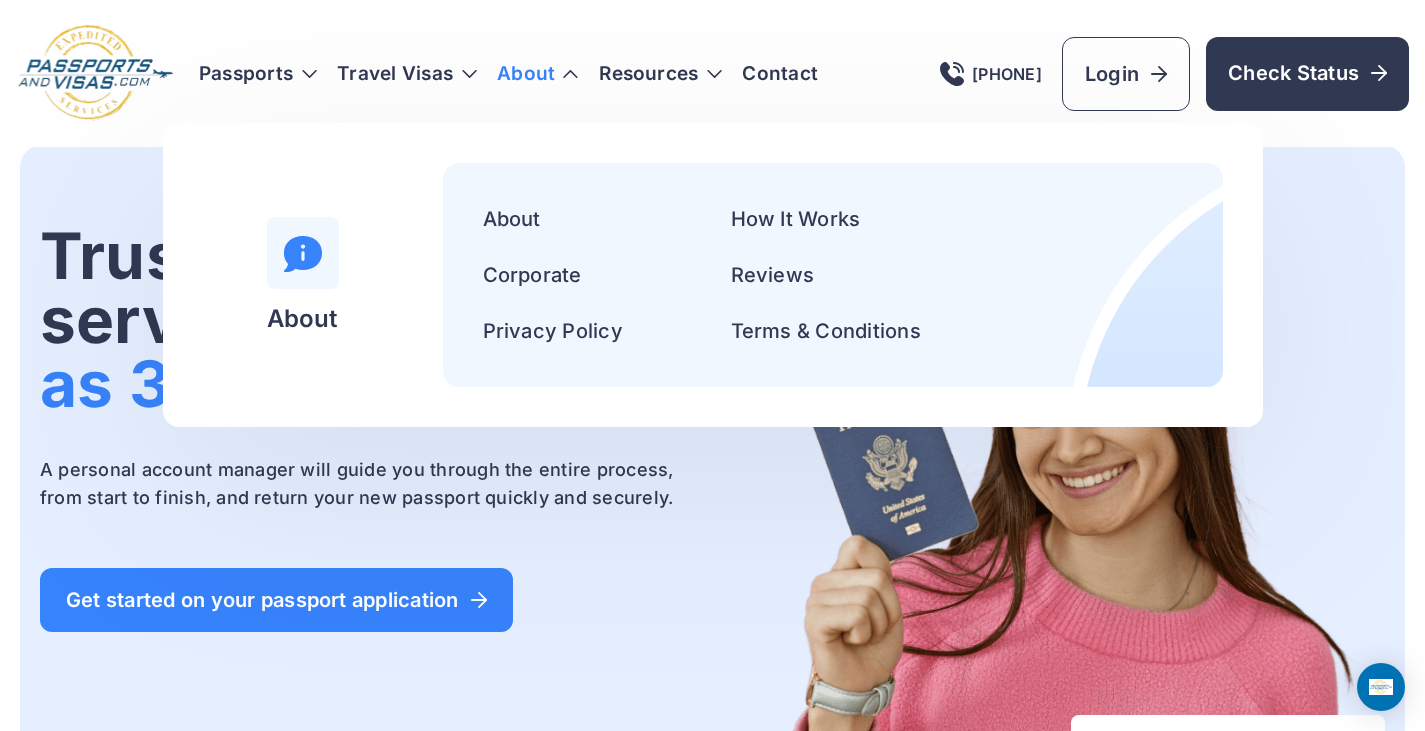 click on "Passports
Passport
Get started
Passport Renewal" at bounding box center (712, 73) 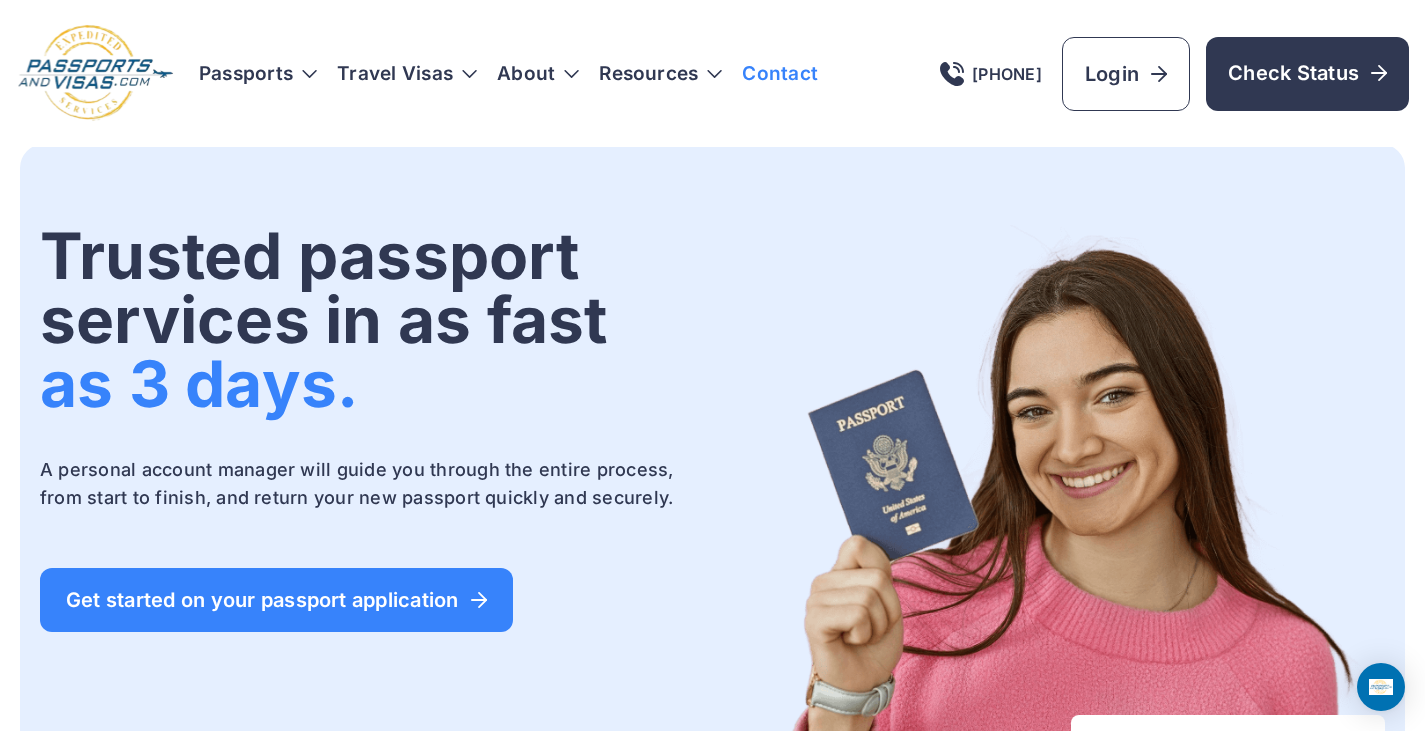click on "Contact" at bounding box center [780, 74] 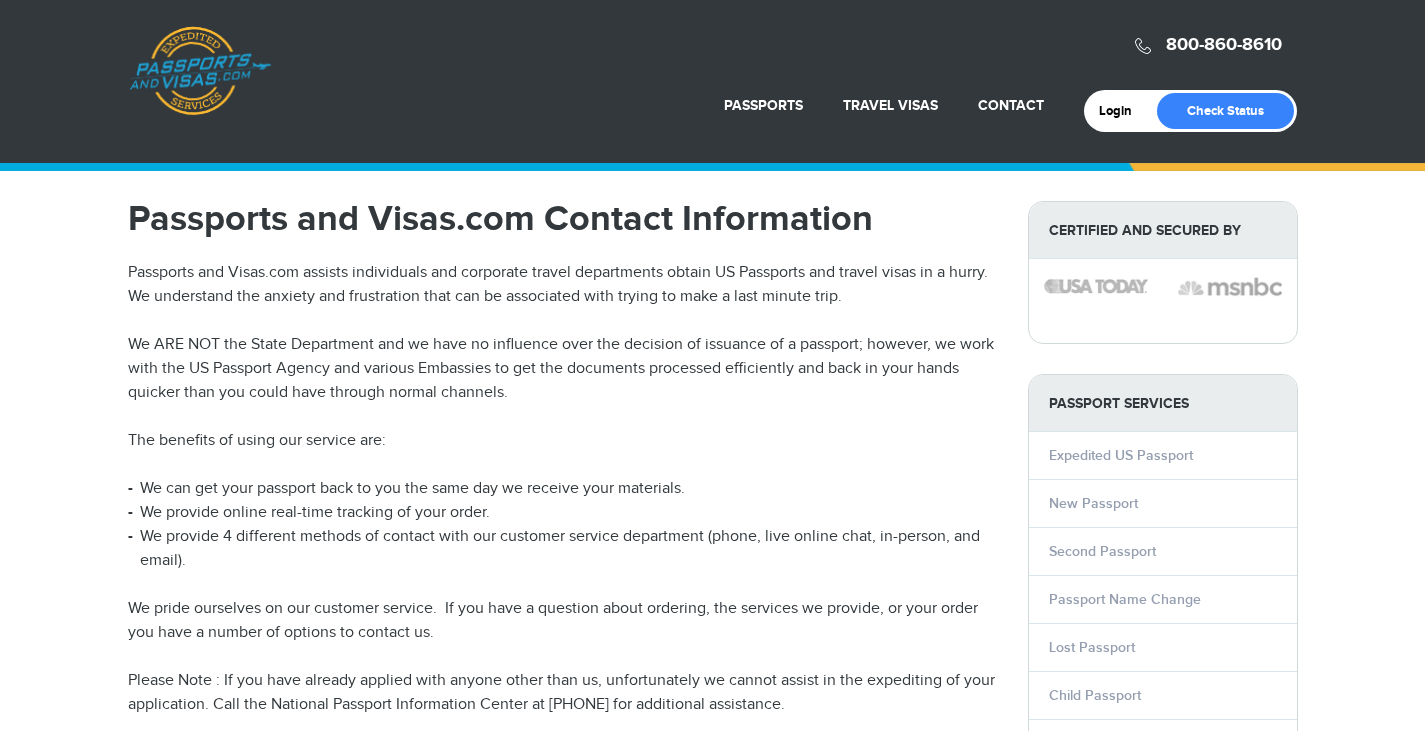 scroll, scrollTop: 0, scrollLeft: 0, axis: both 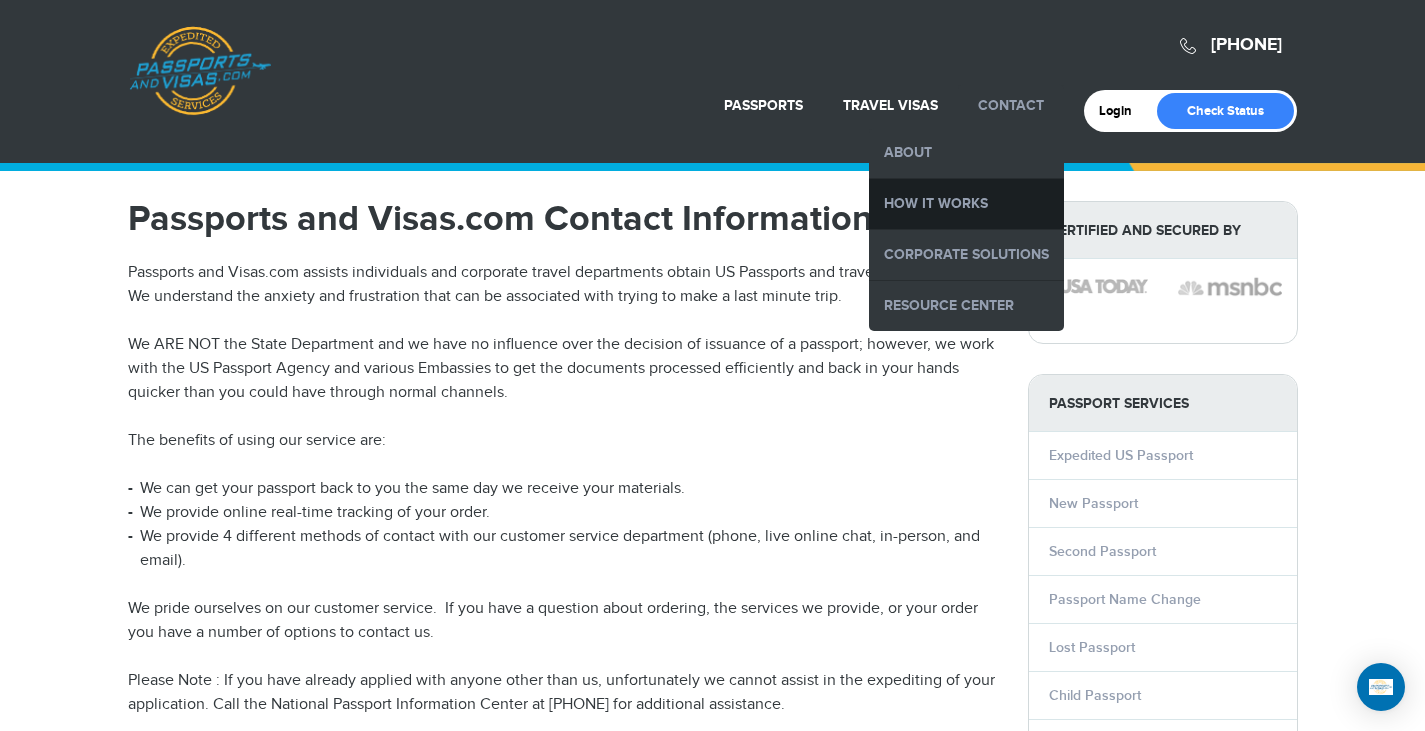 click on "How it Works" at bounding box center [966, 204] 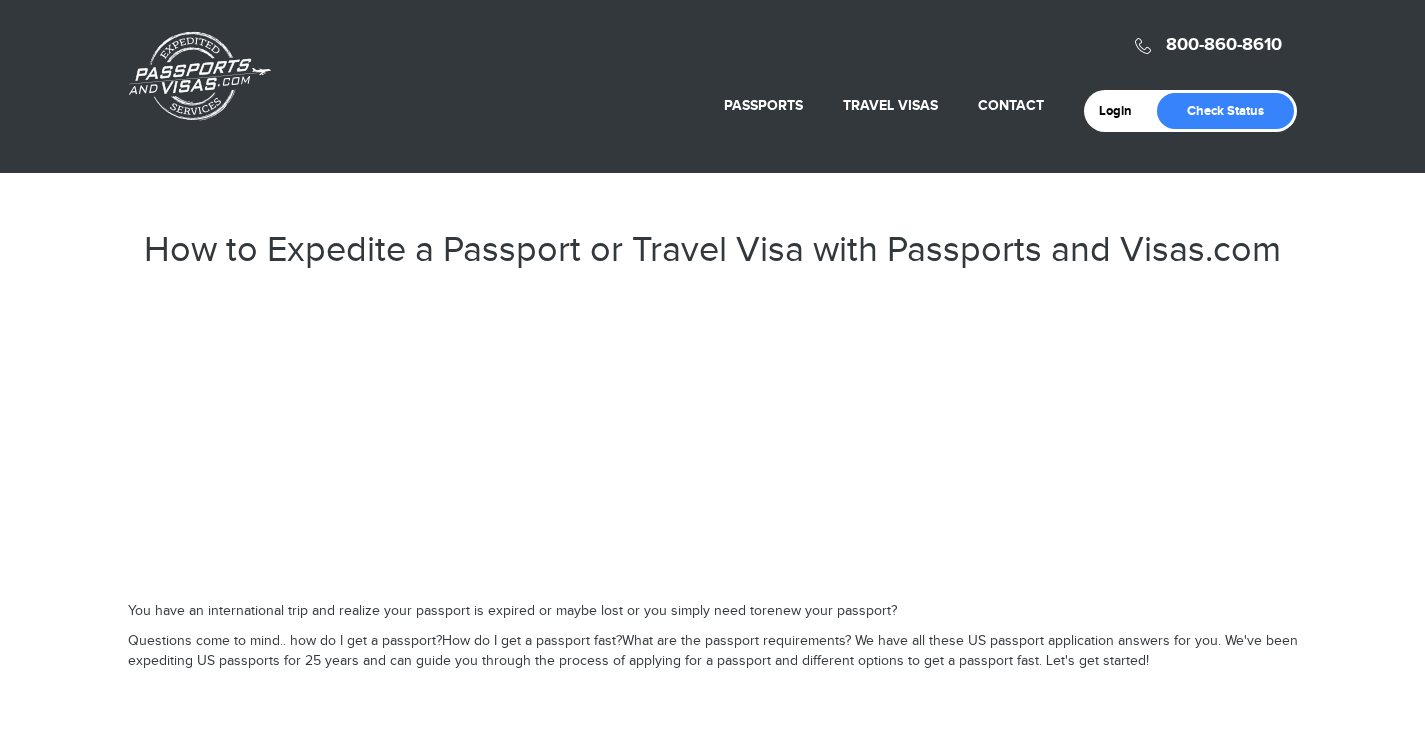 scroll, scrollTop: 0, scrollLeft: 0, axis: both 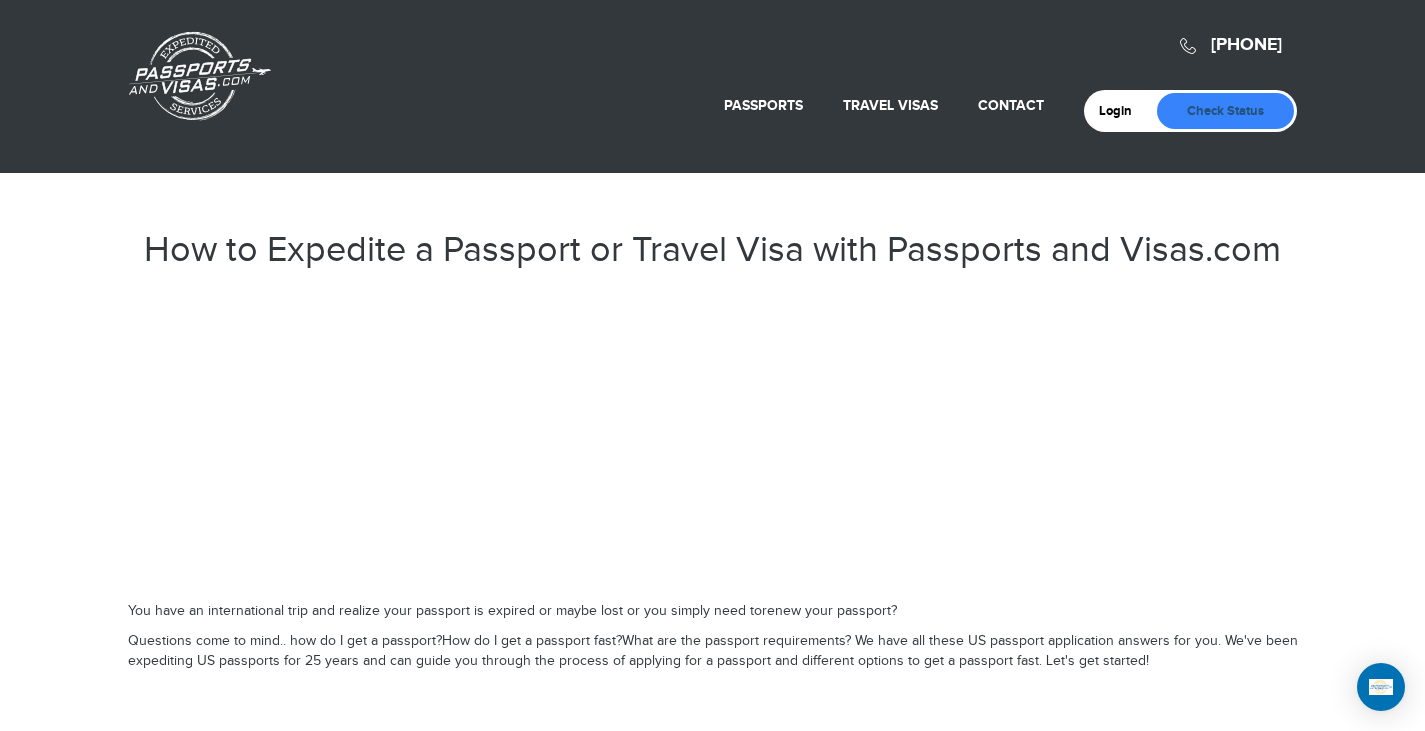 click on "Check Status" at bounding box center [1225, 111] 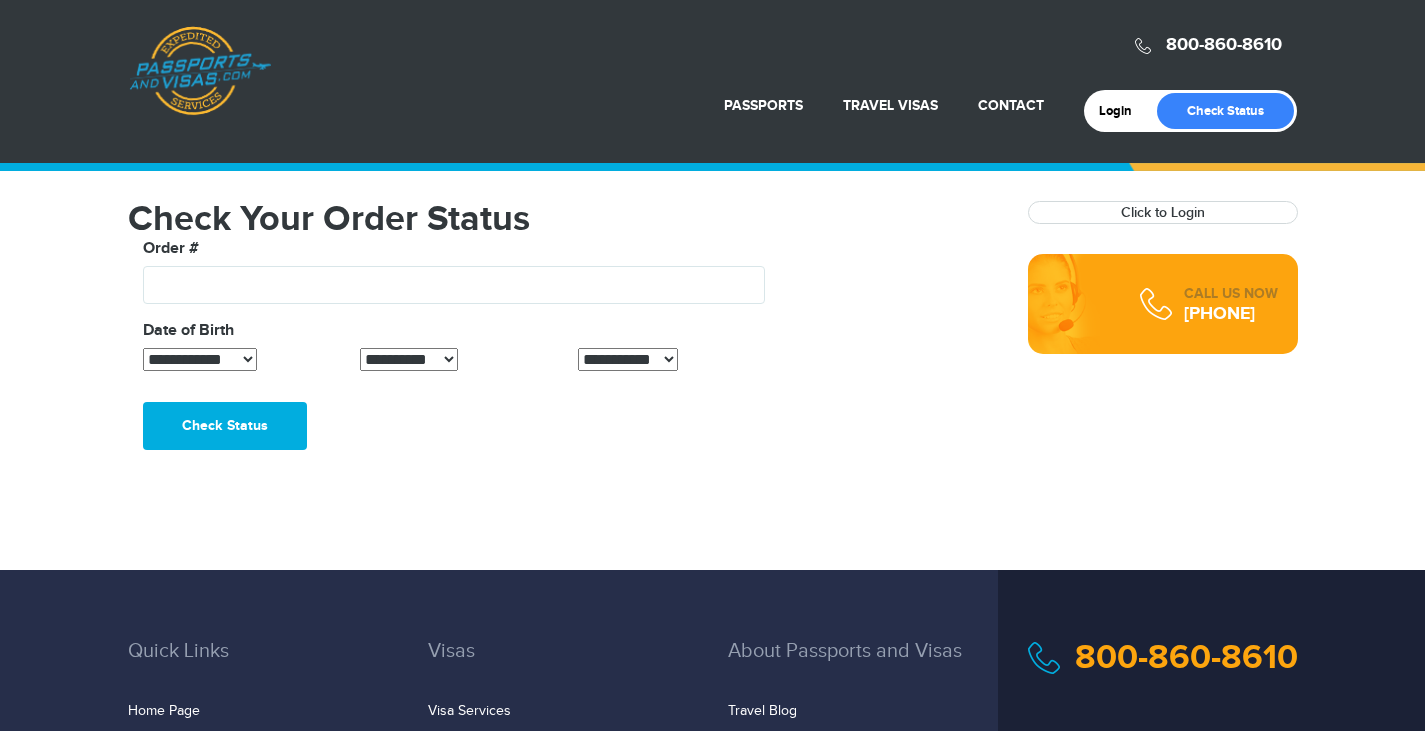 scroll, scrollTop: 0, scrollLeft: 0, axis: both 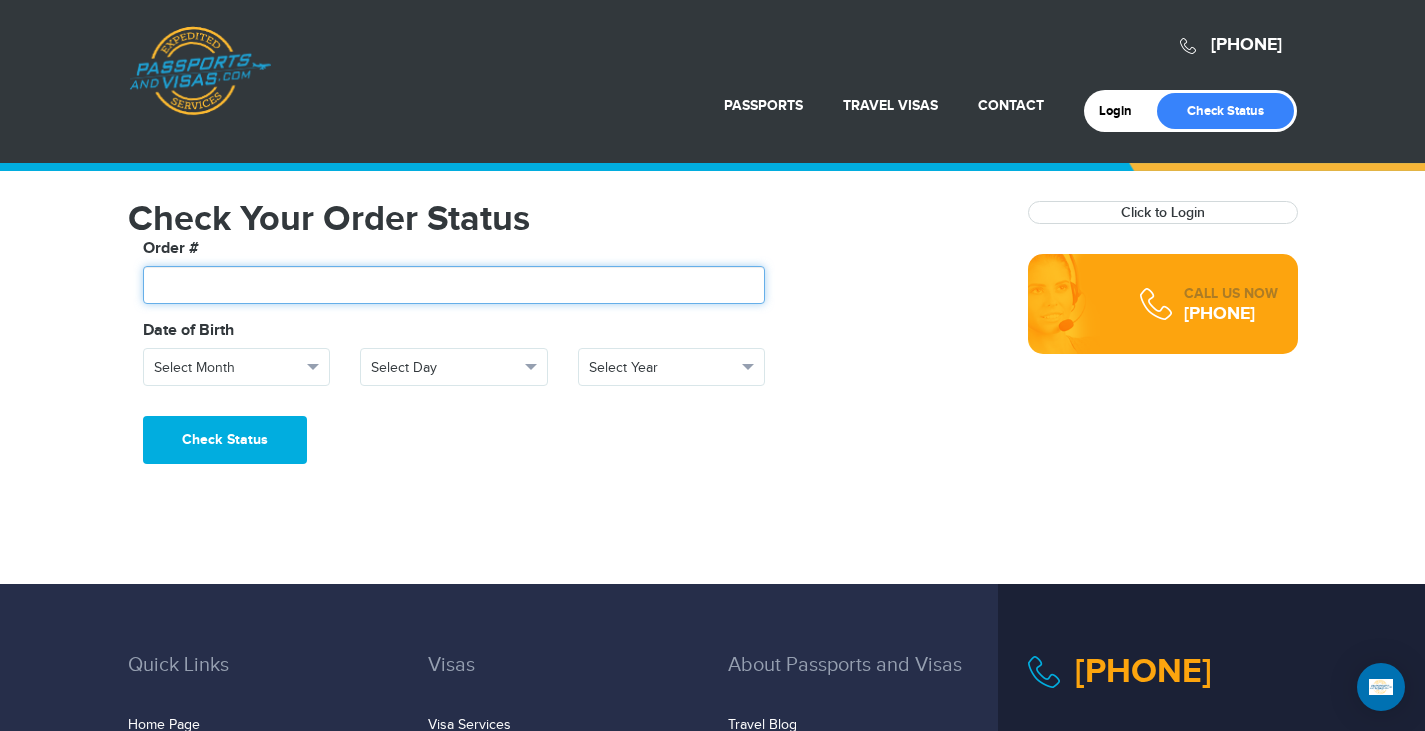 click at bounding box center (454, 285) 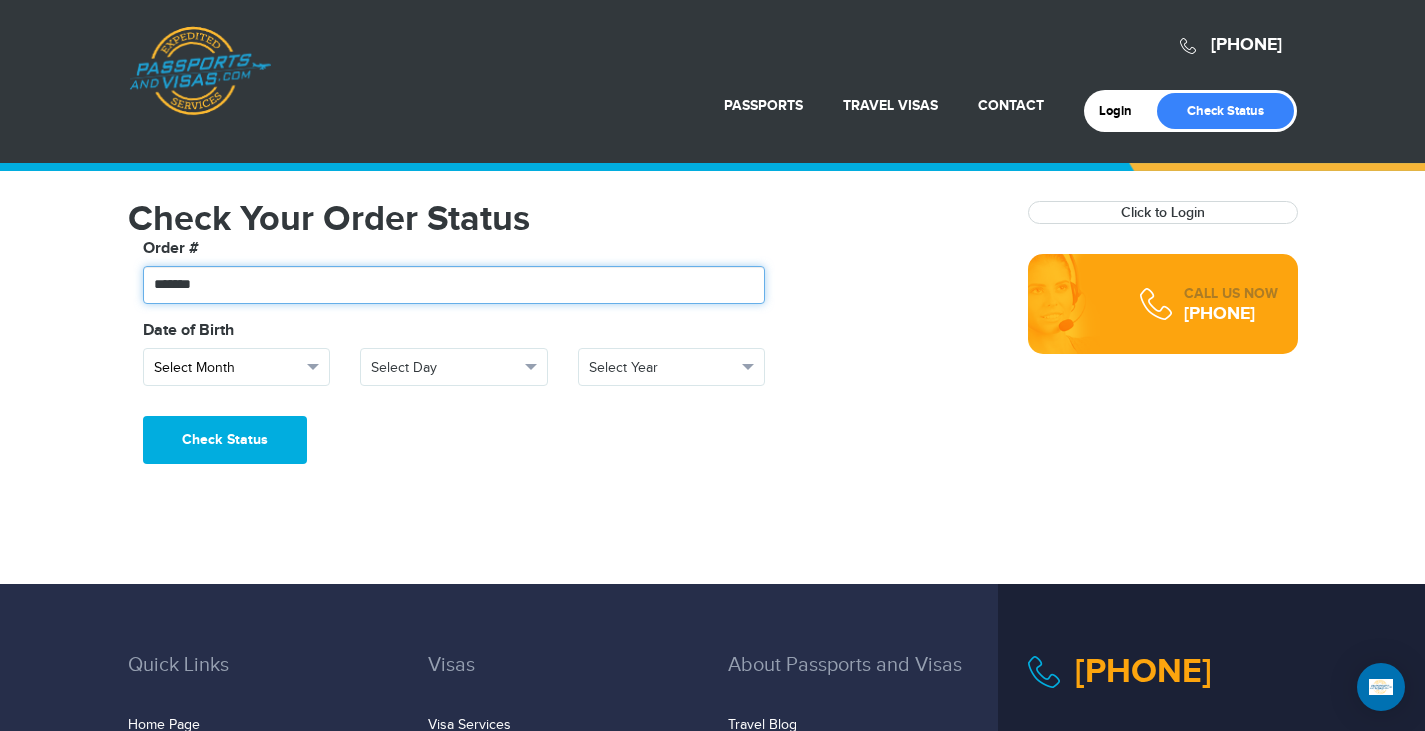 type on "*******" 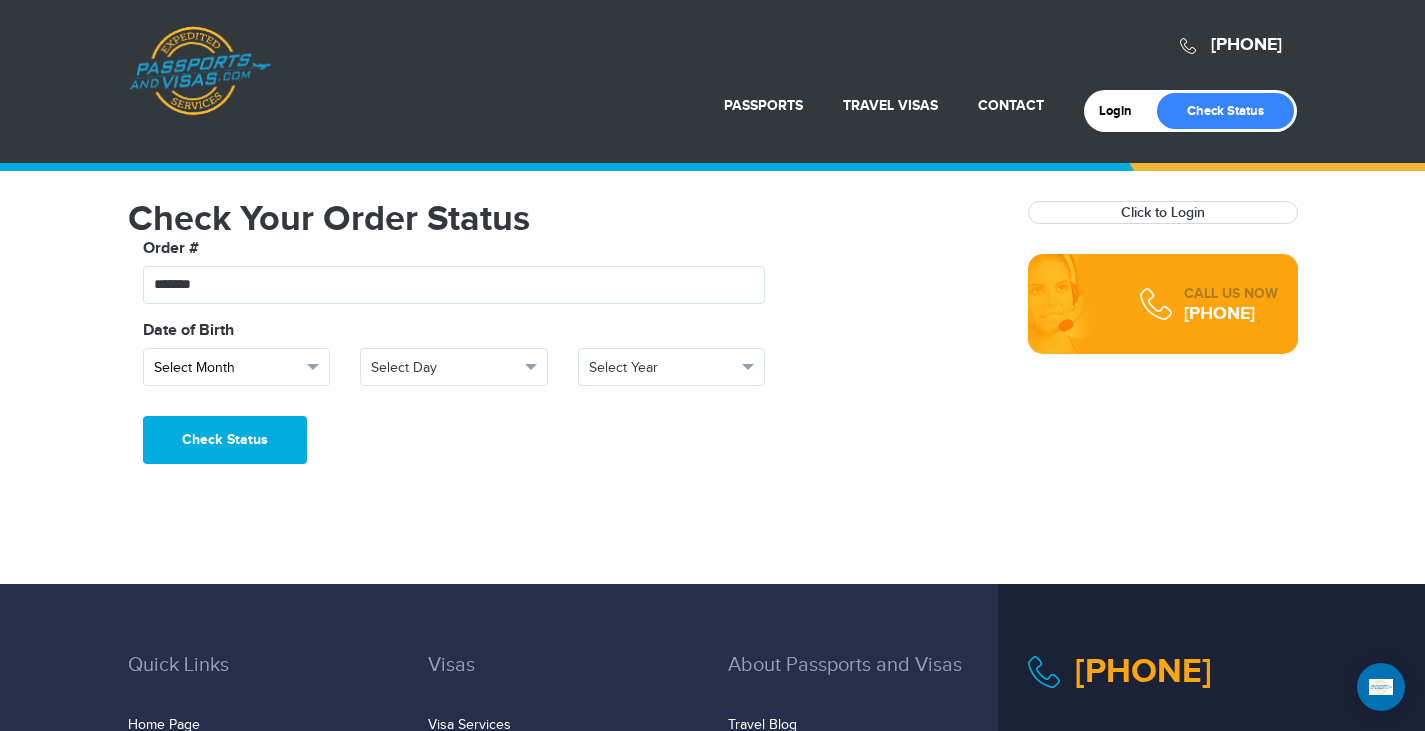 click at bounding box center [313, 367] 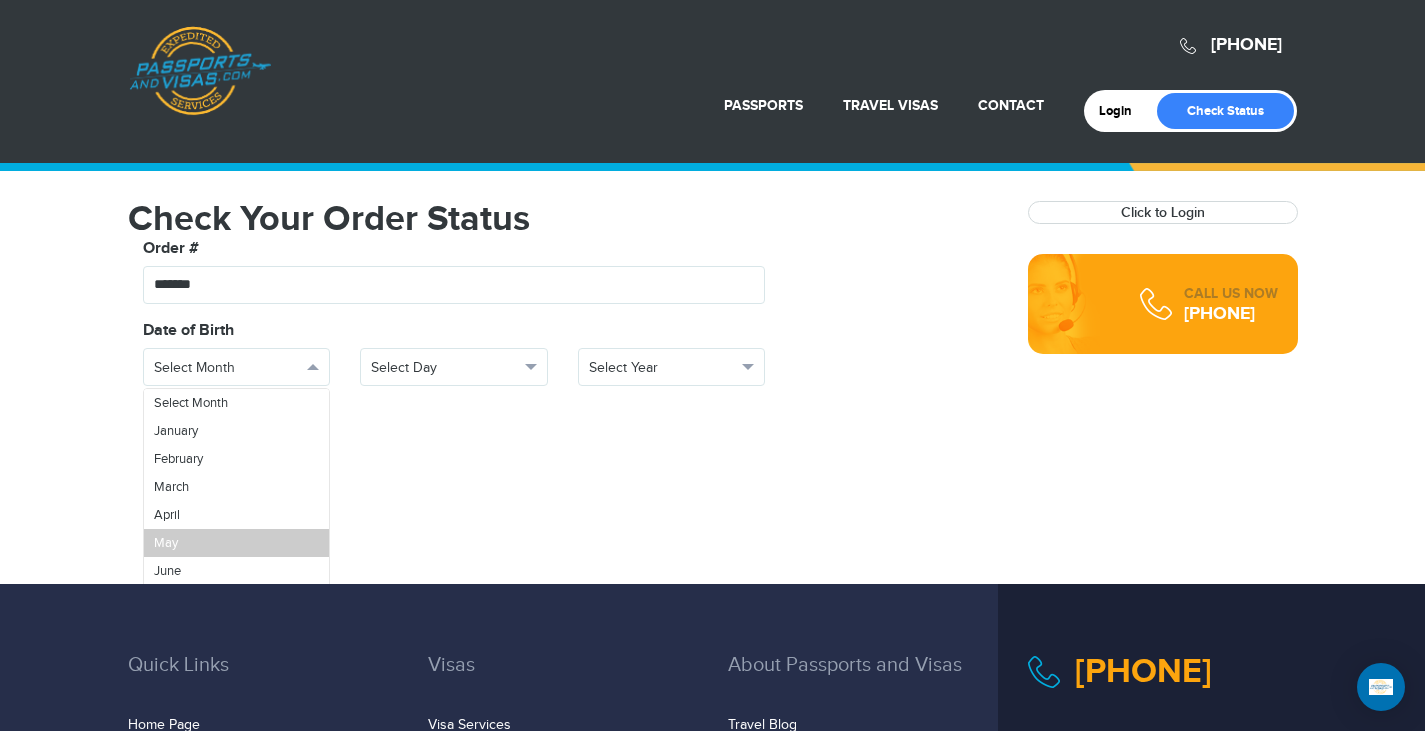 click on "May" at bounding box center [237, 543] 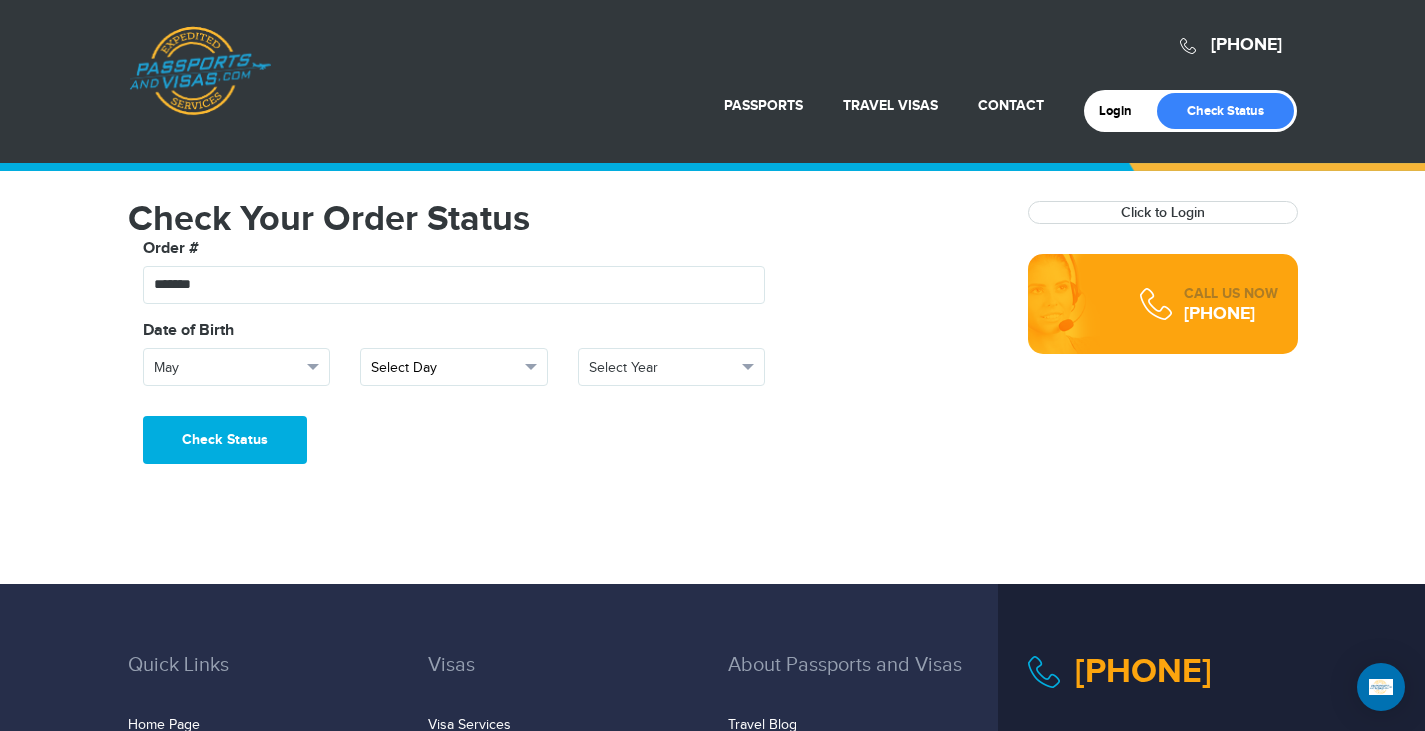 click on "Select Day" at bounding box center [454, 367] 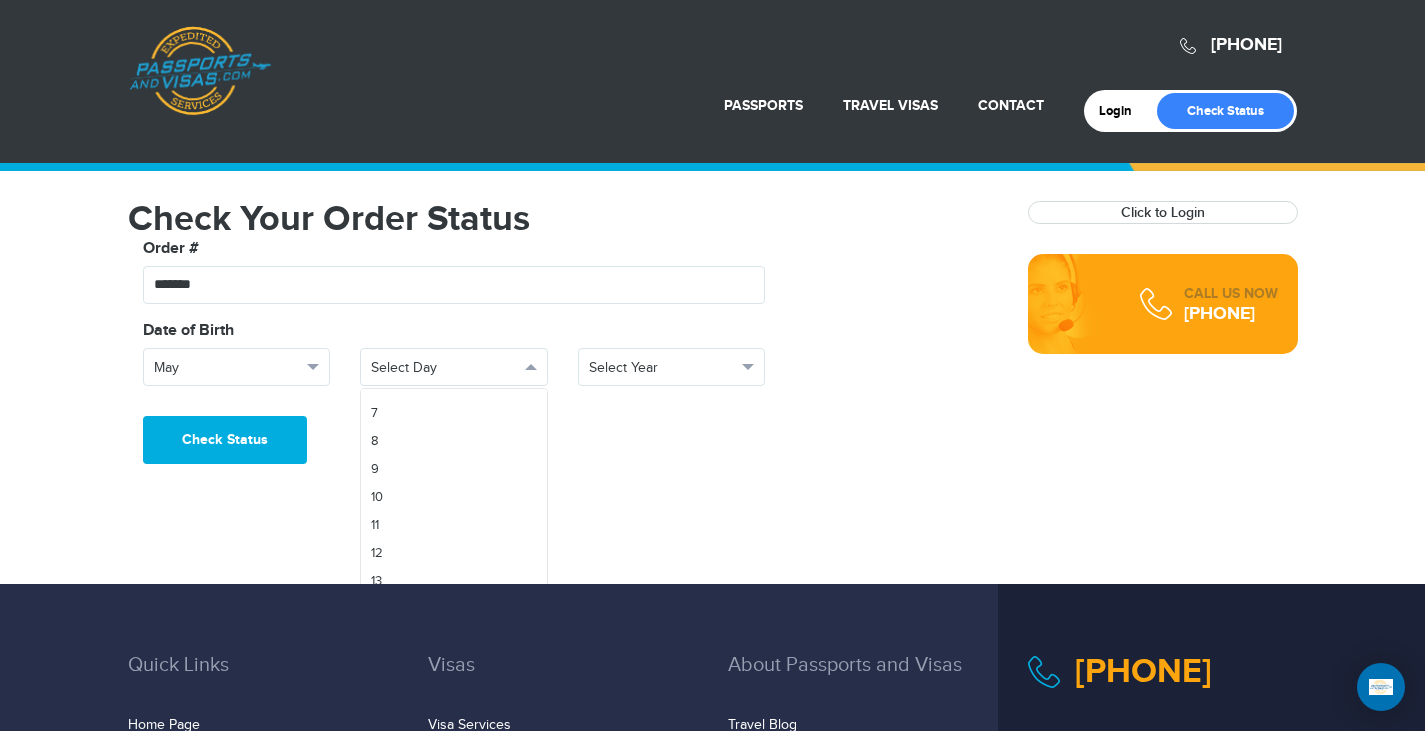 scroll, scrollTop: 204, scrollLeft: 0, axis: vertical 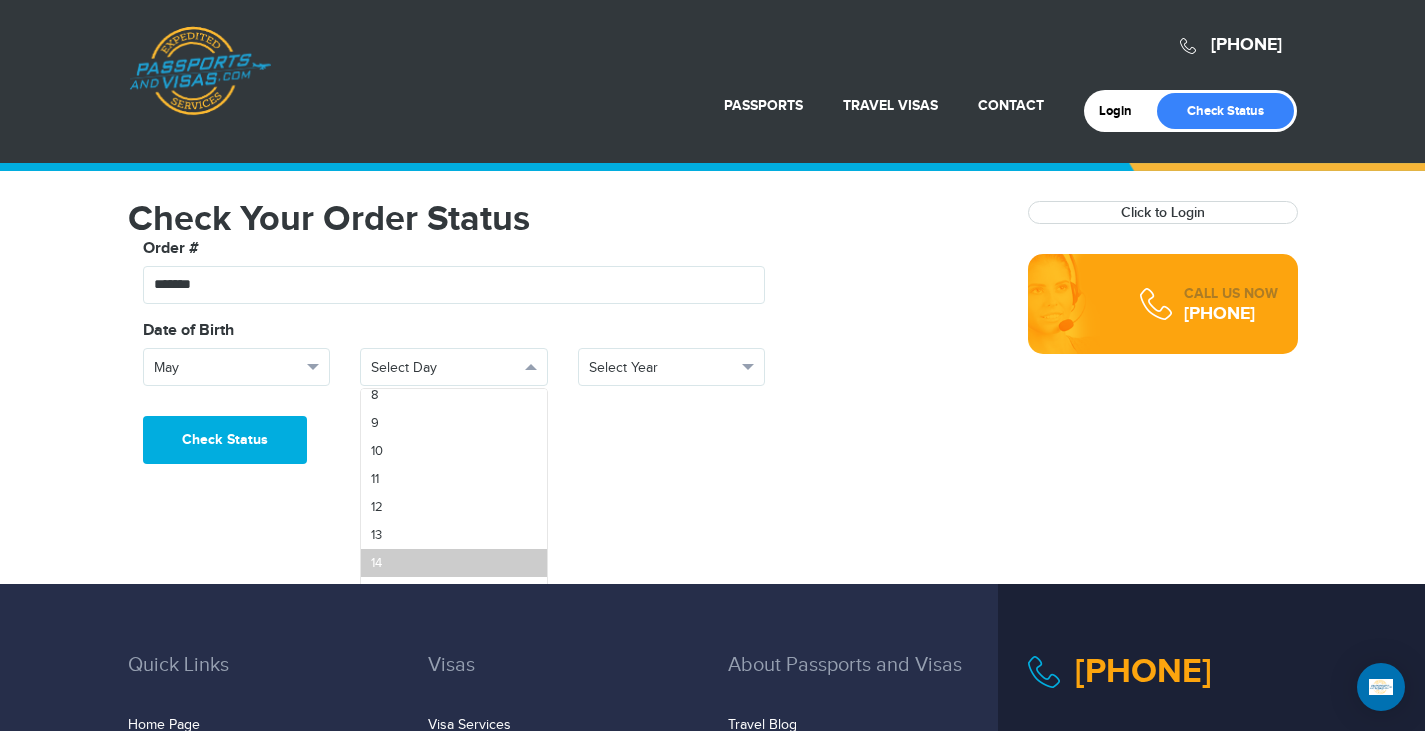 click on "14" at bounding box center [454, 563] 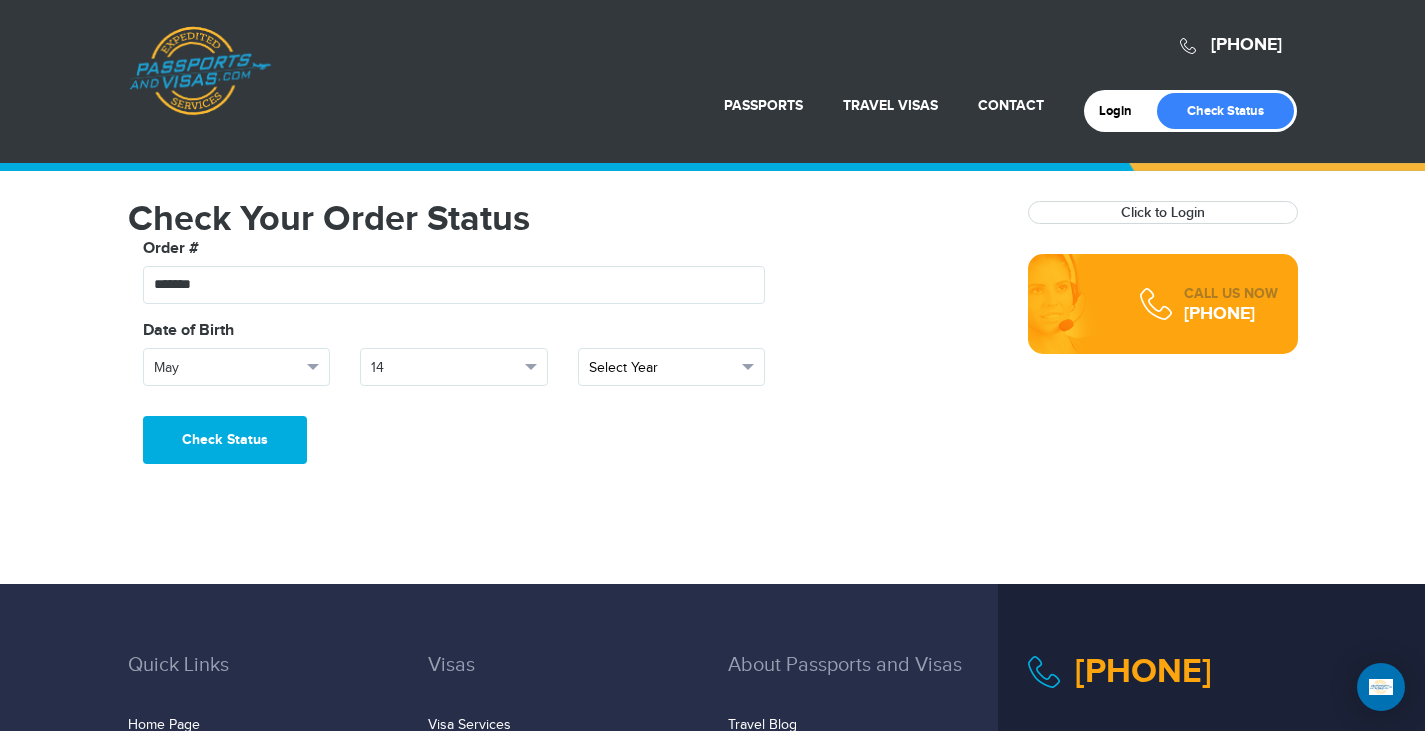 click on "Select Year" at bounding box center (663, 368) 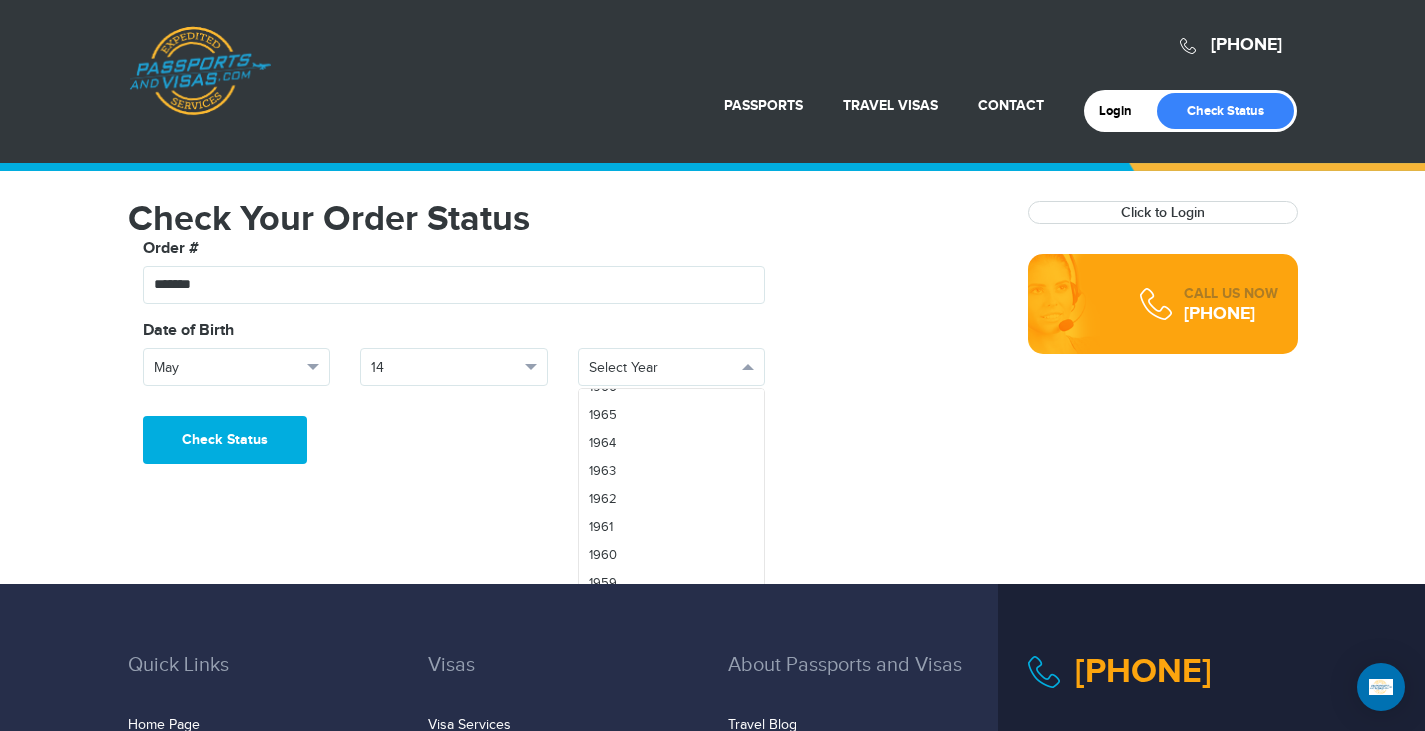 scroll, scrollTop: 1726, scrollLeft: 0, axis: vertical 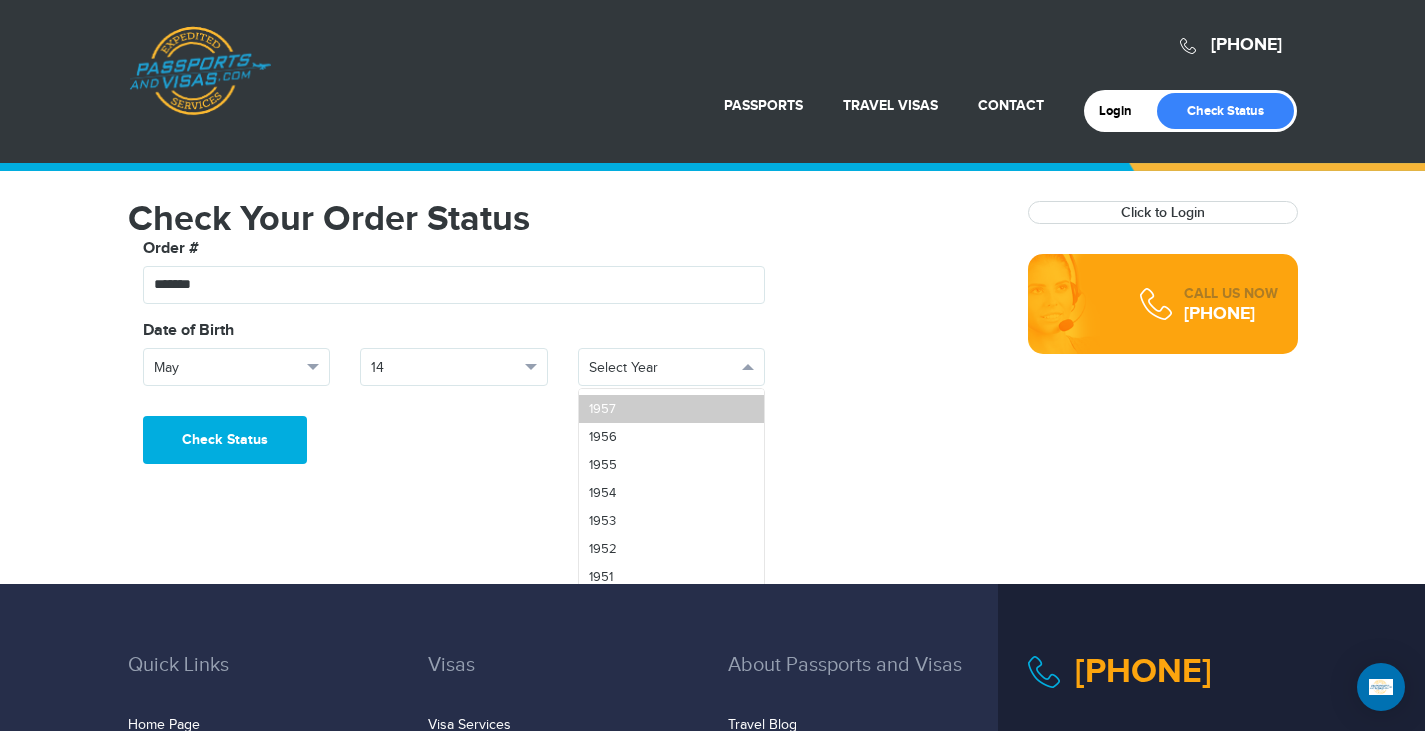 click on "1957" at bounding box center [672, 409] 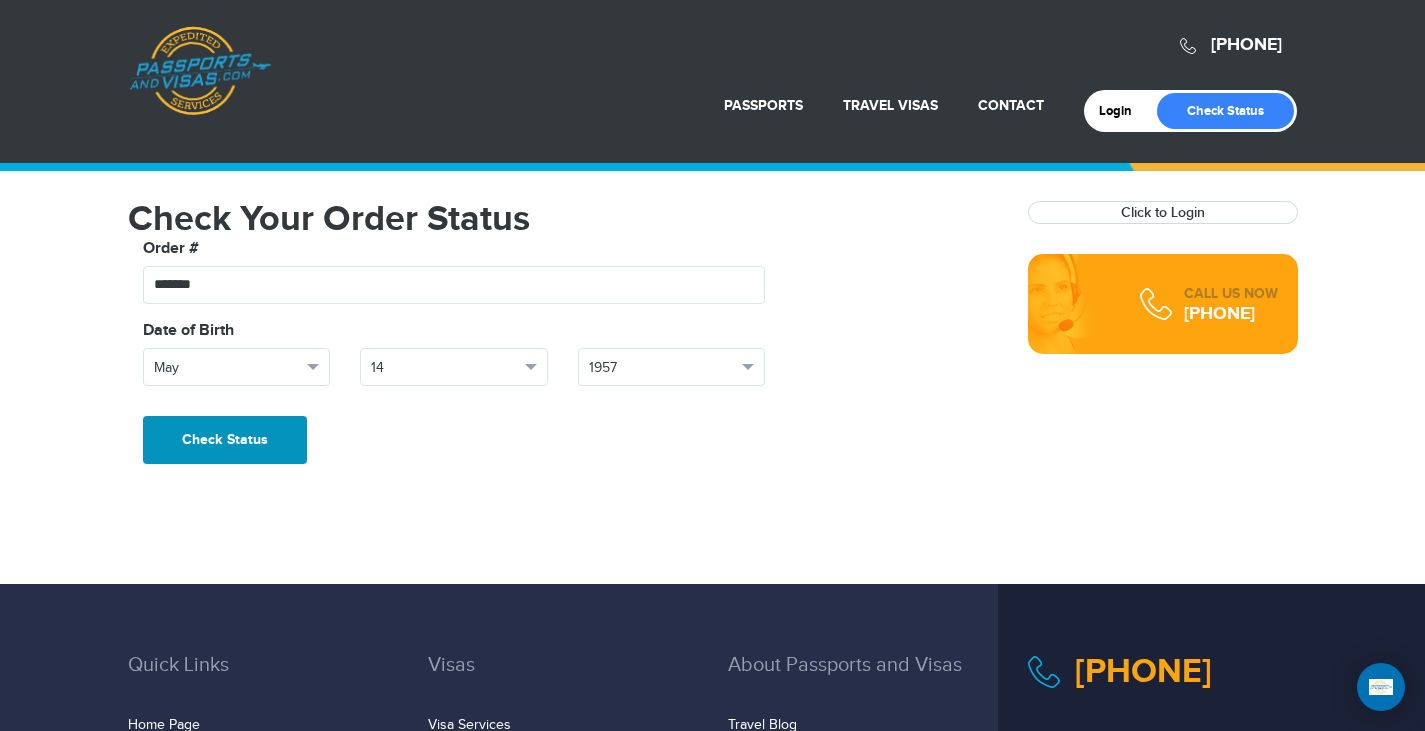 click on "Check Status" at bounding box center [225, 440] 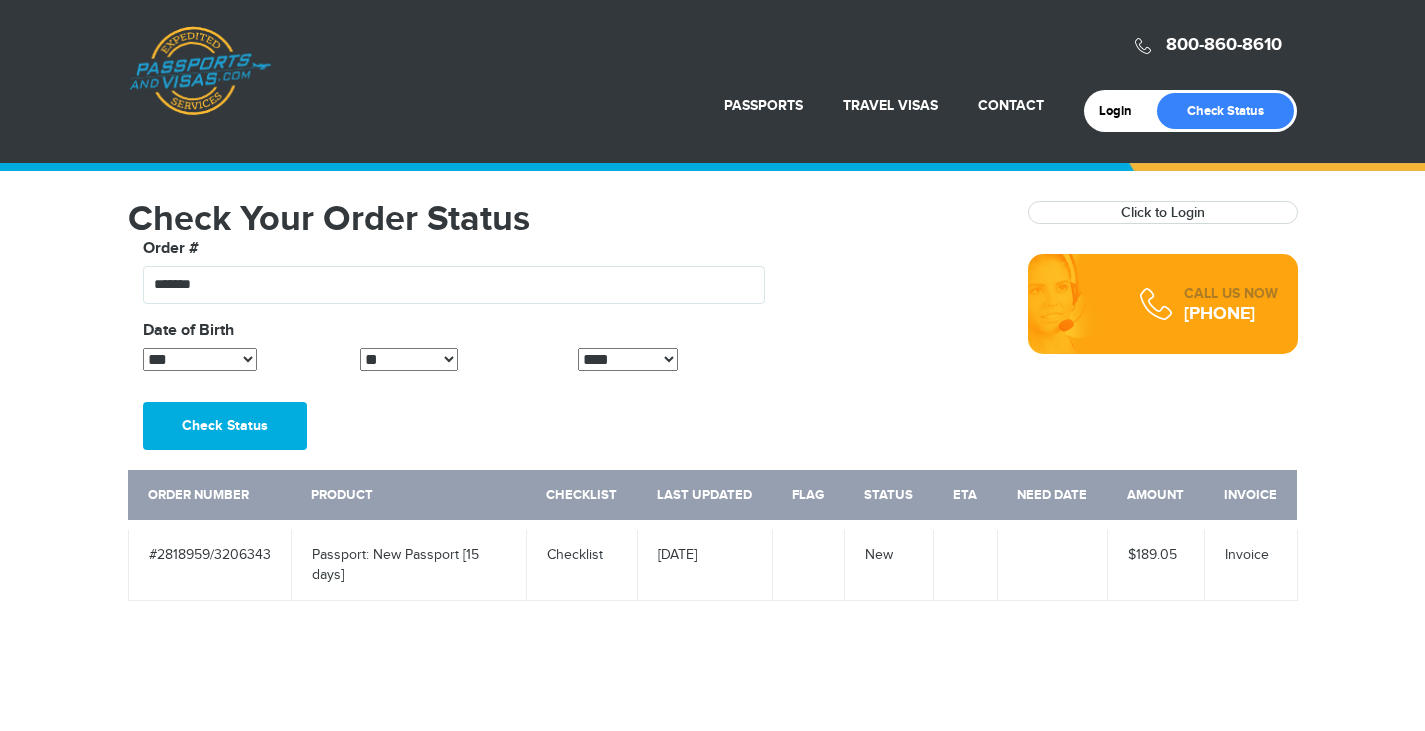 scroll, scrollTop: 0, scrollLeft: 0, axis: both 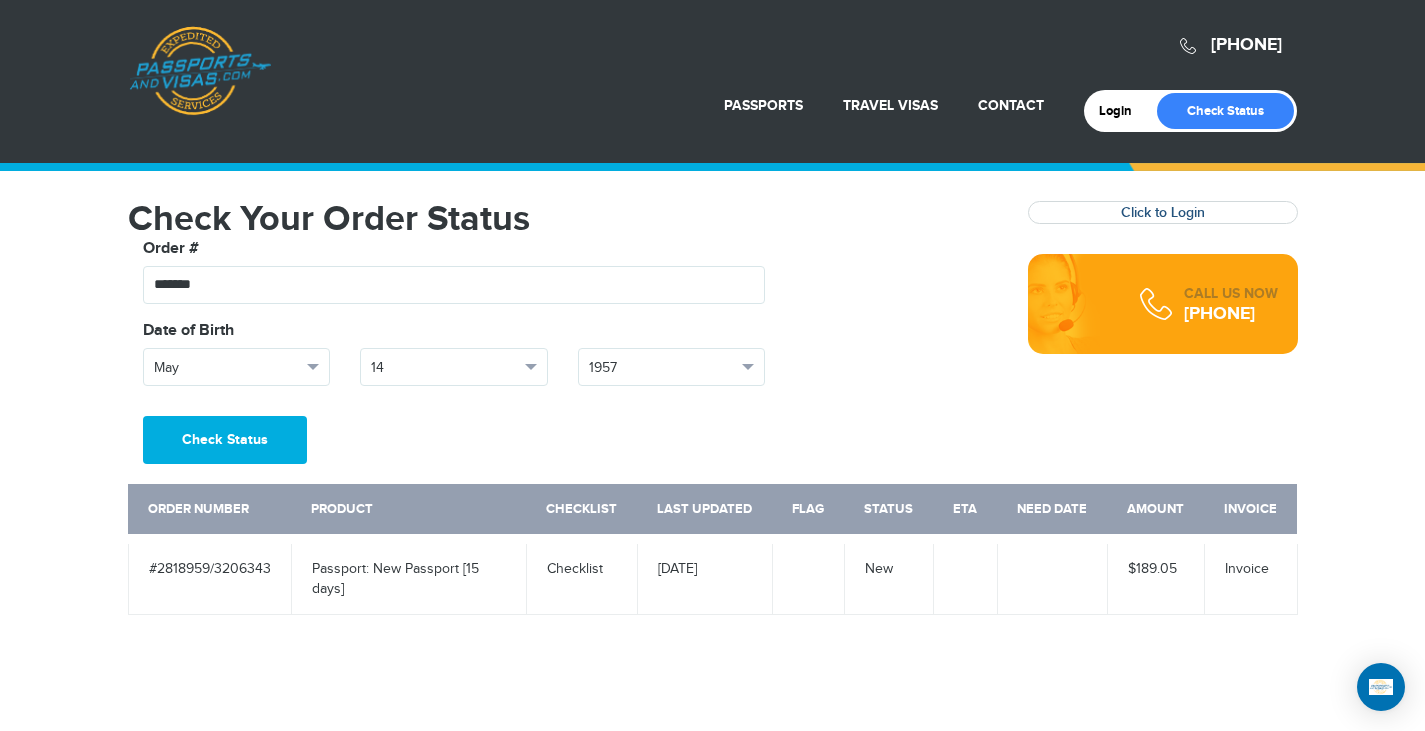 click on "Click to Login" at bounding box center (1163, 212) 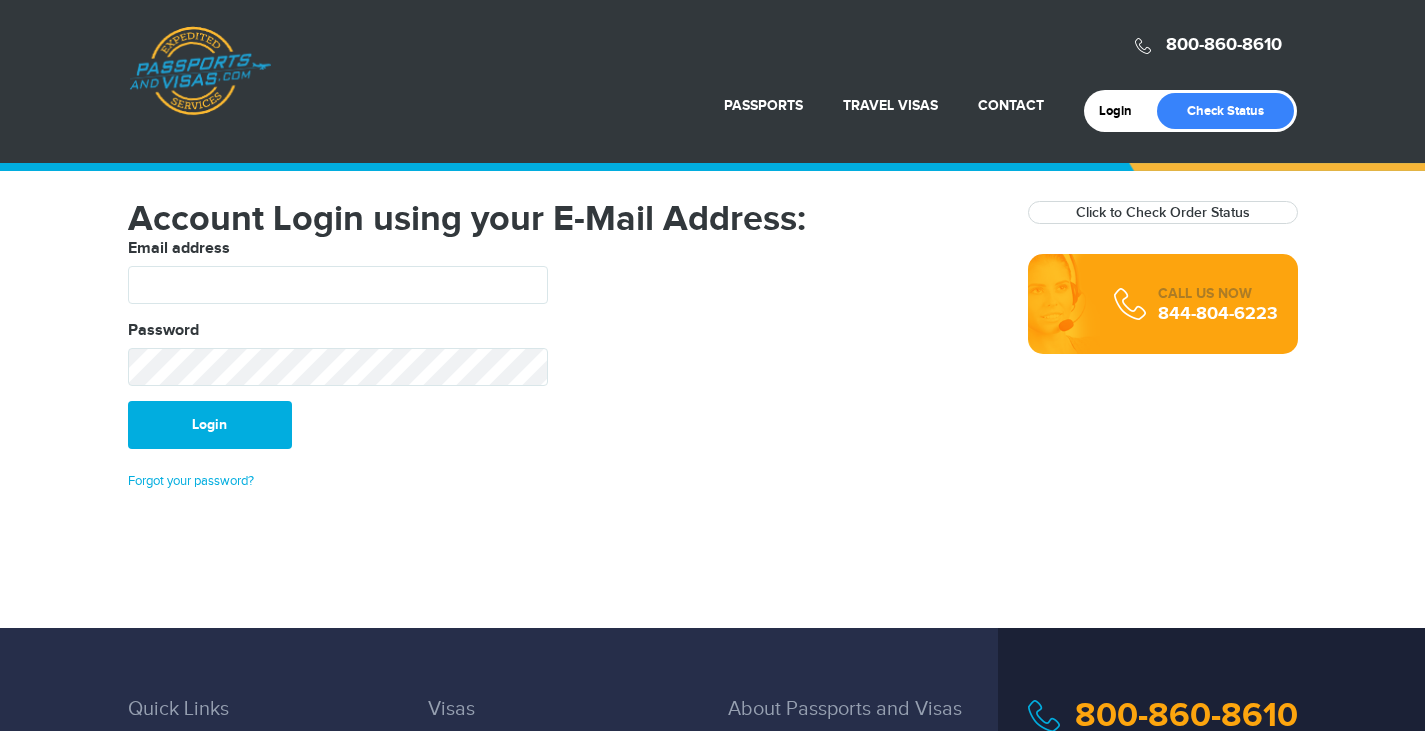 scroll, scrollTop: 0, scrollLeft: 0, axis: both 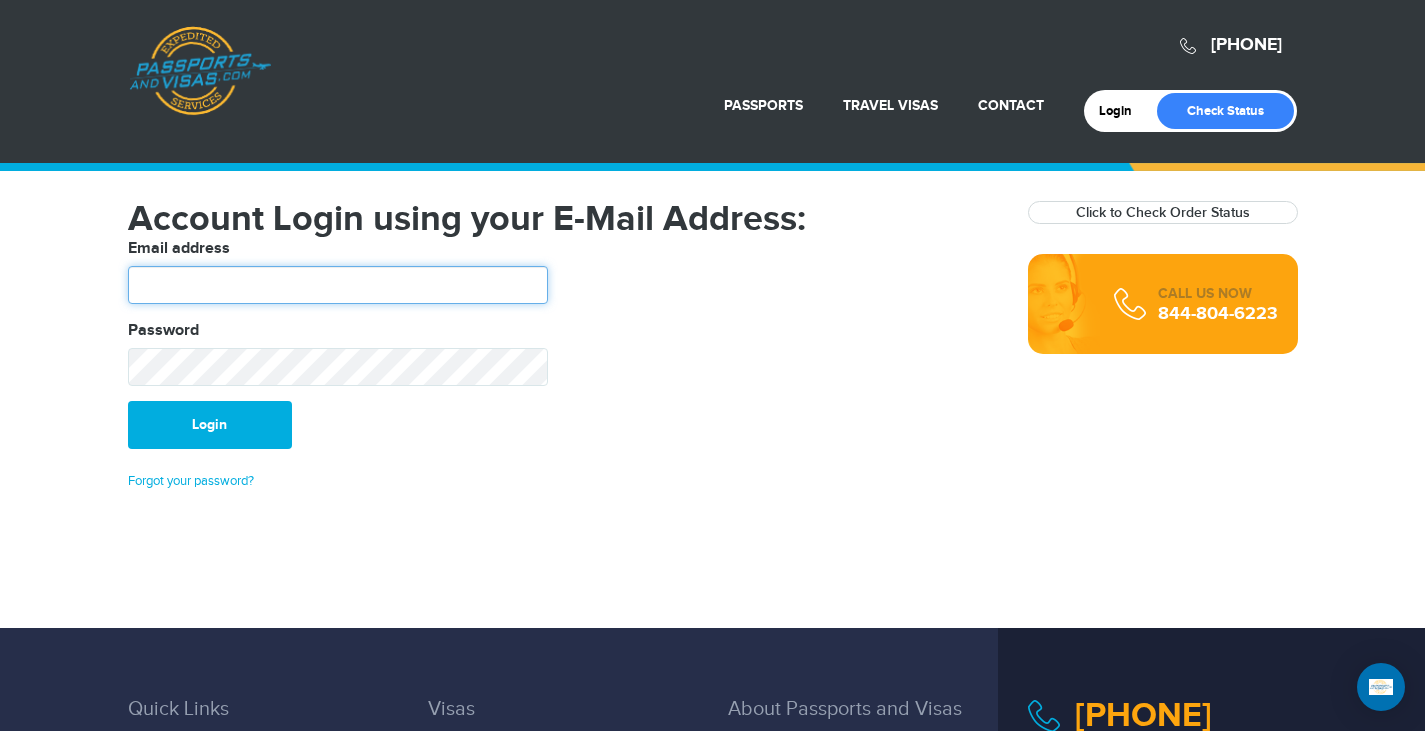 click at bounding box center (338, 285) 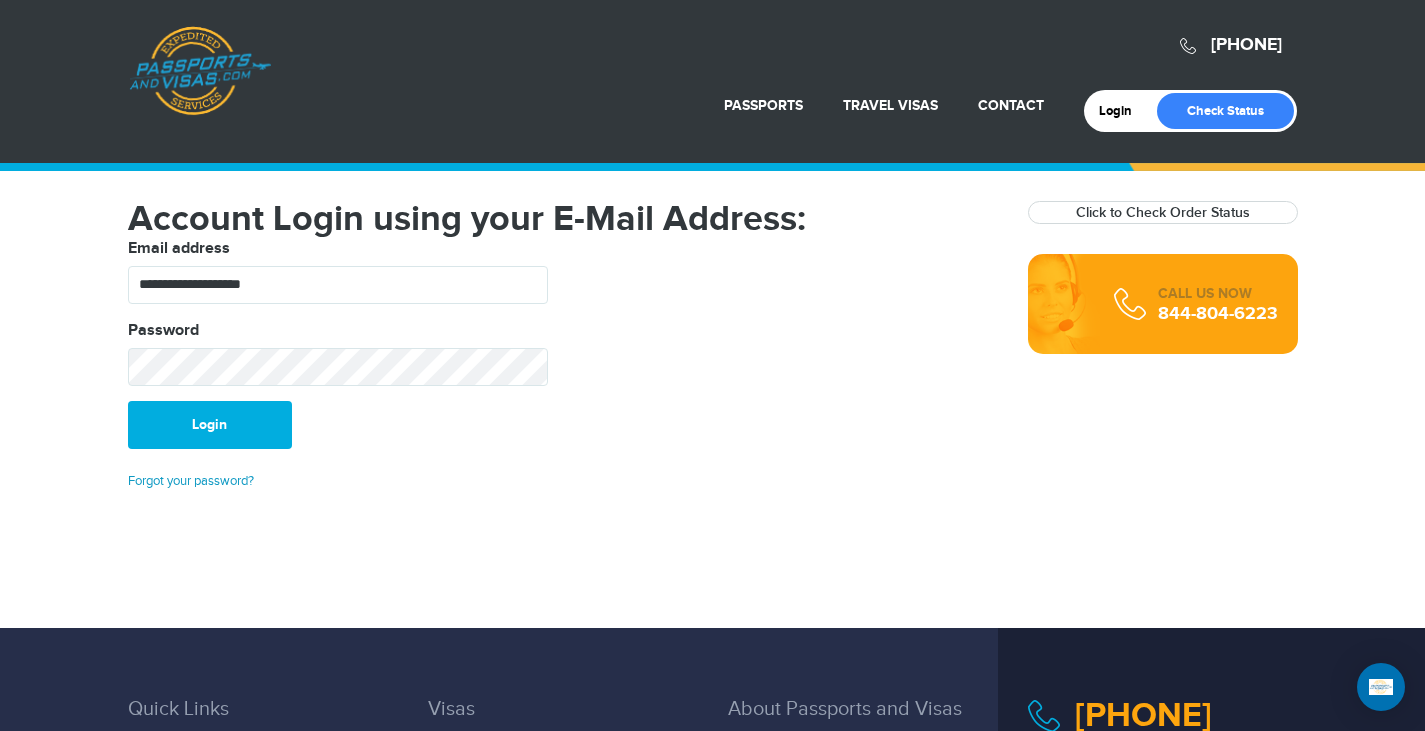 click on "Forgot your password?" at bounding box center [191, 481] 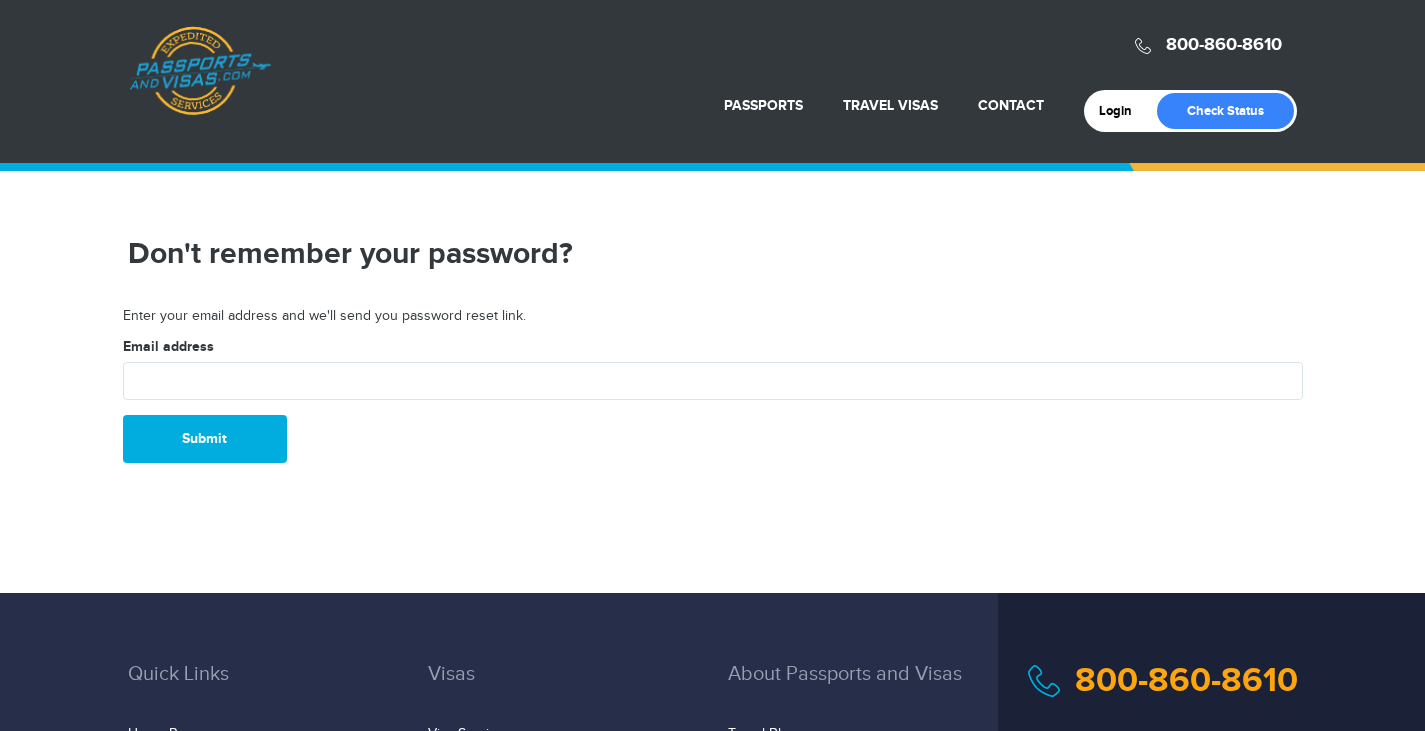 scroll, scrollTop: 0, scrollLeft: 0, axis: both 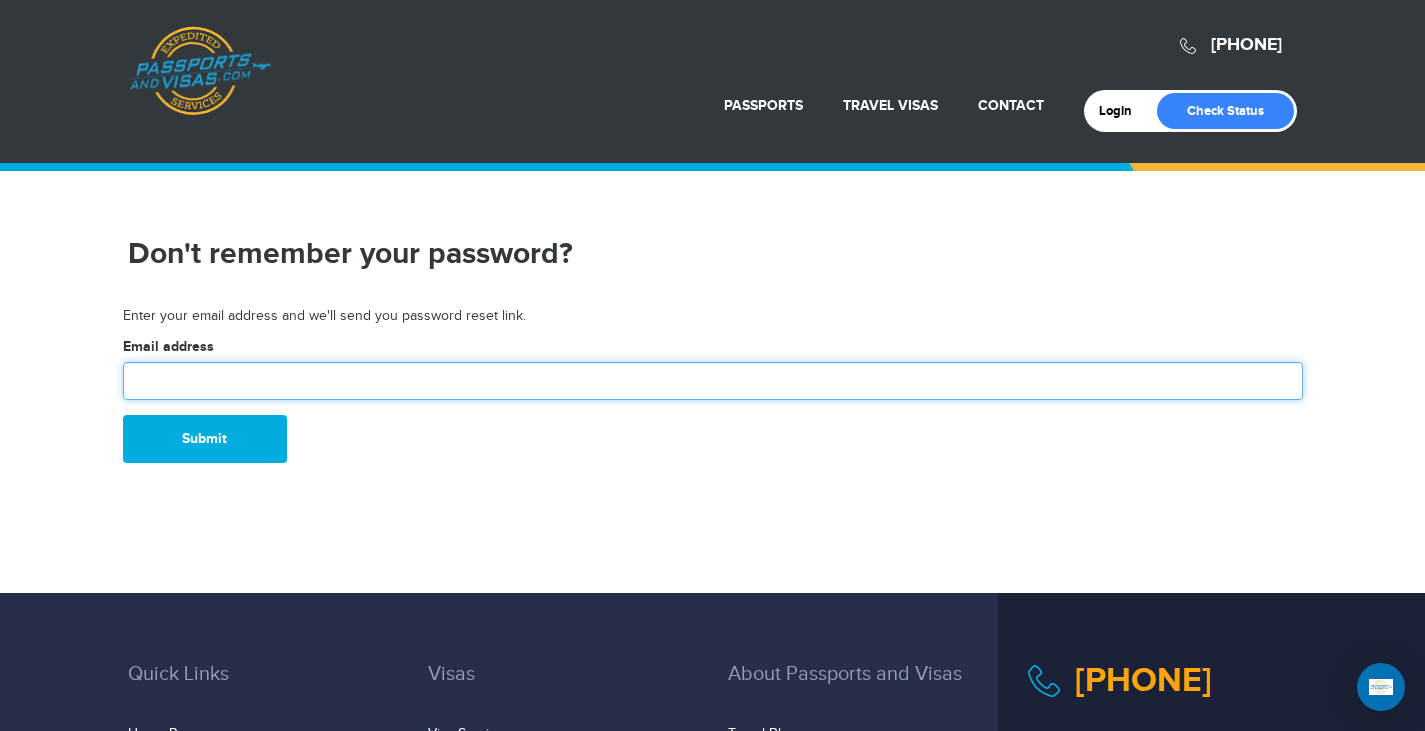 click at bounding box center (713, 381) 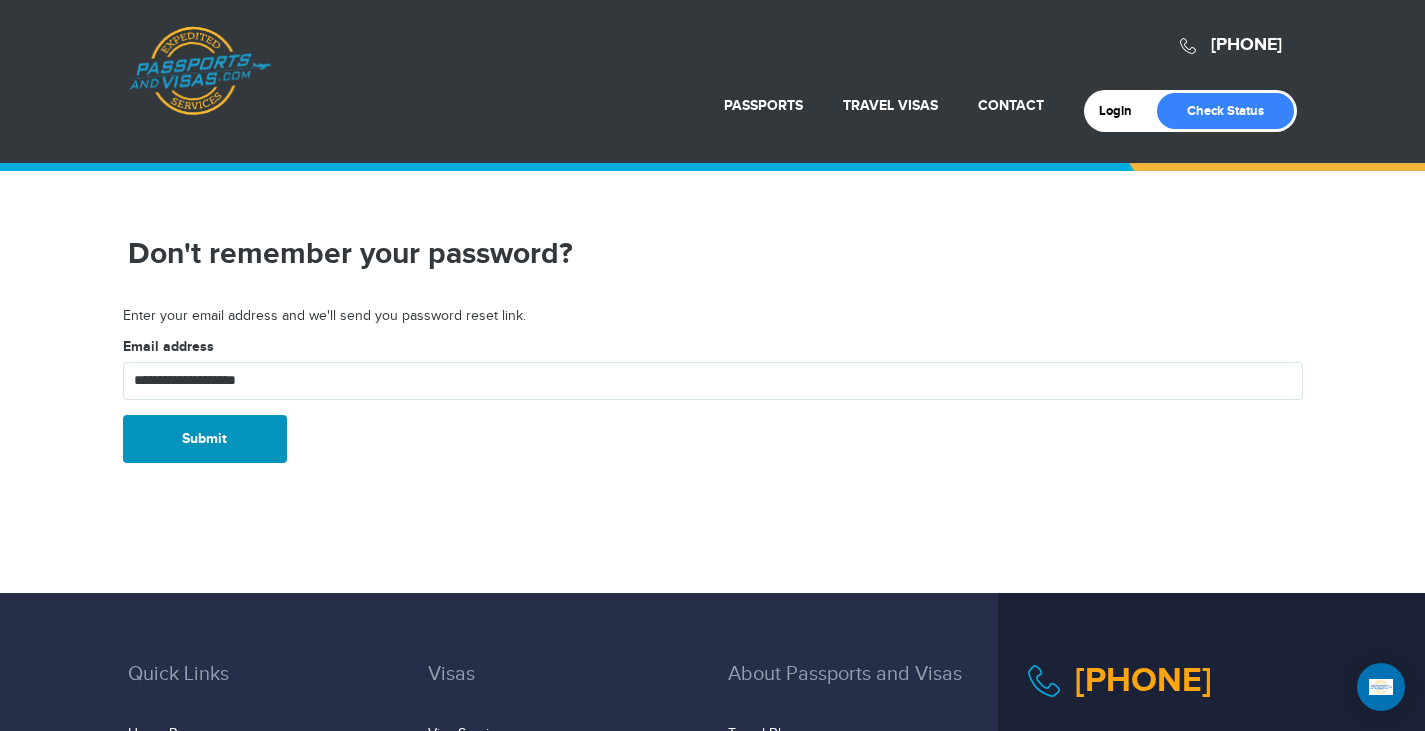 click on "Submit" at bounding box center (205, 439) 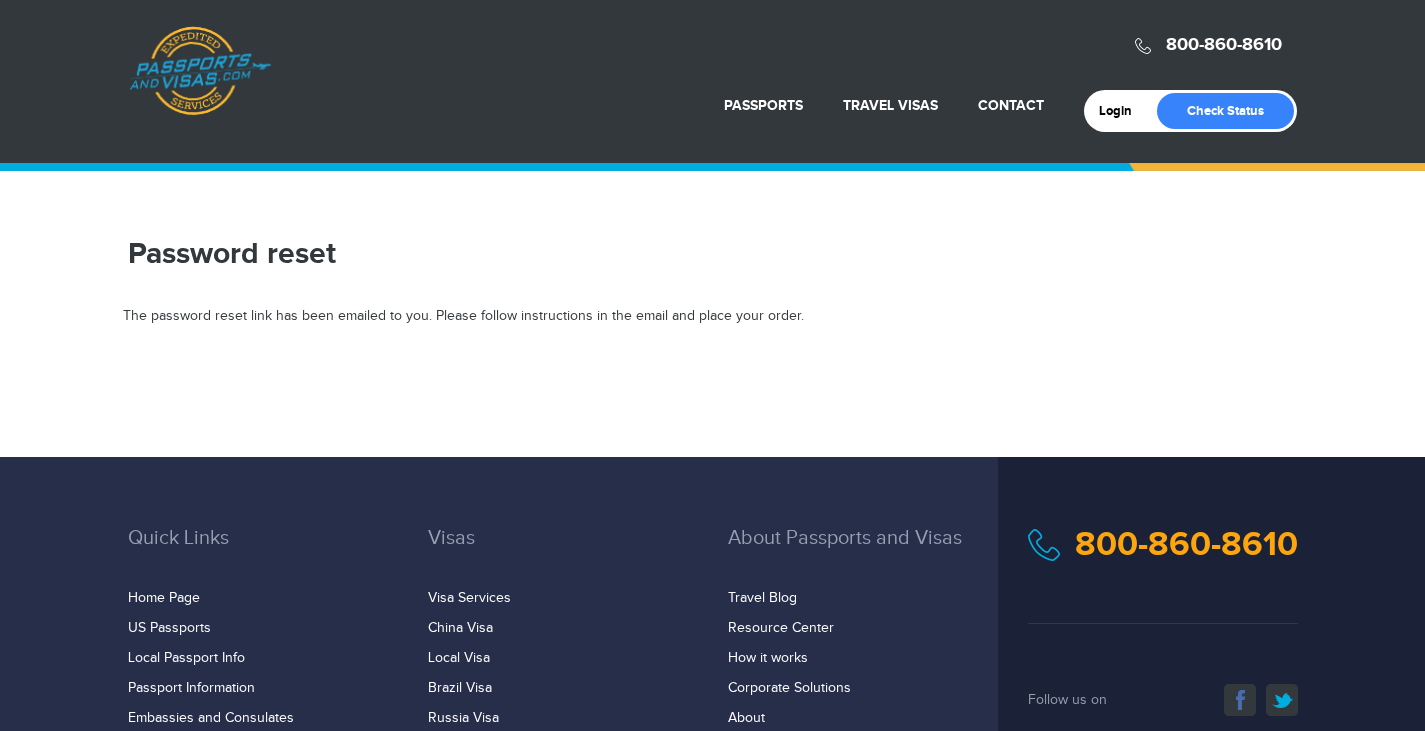 scroll, scrollTop: 0, scrollLeft: 0, axis: both 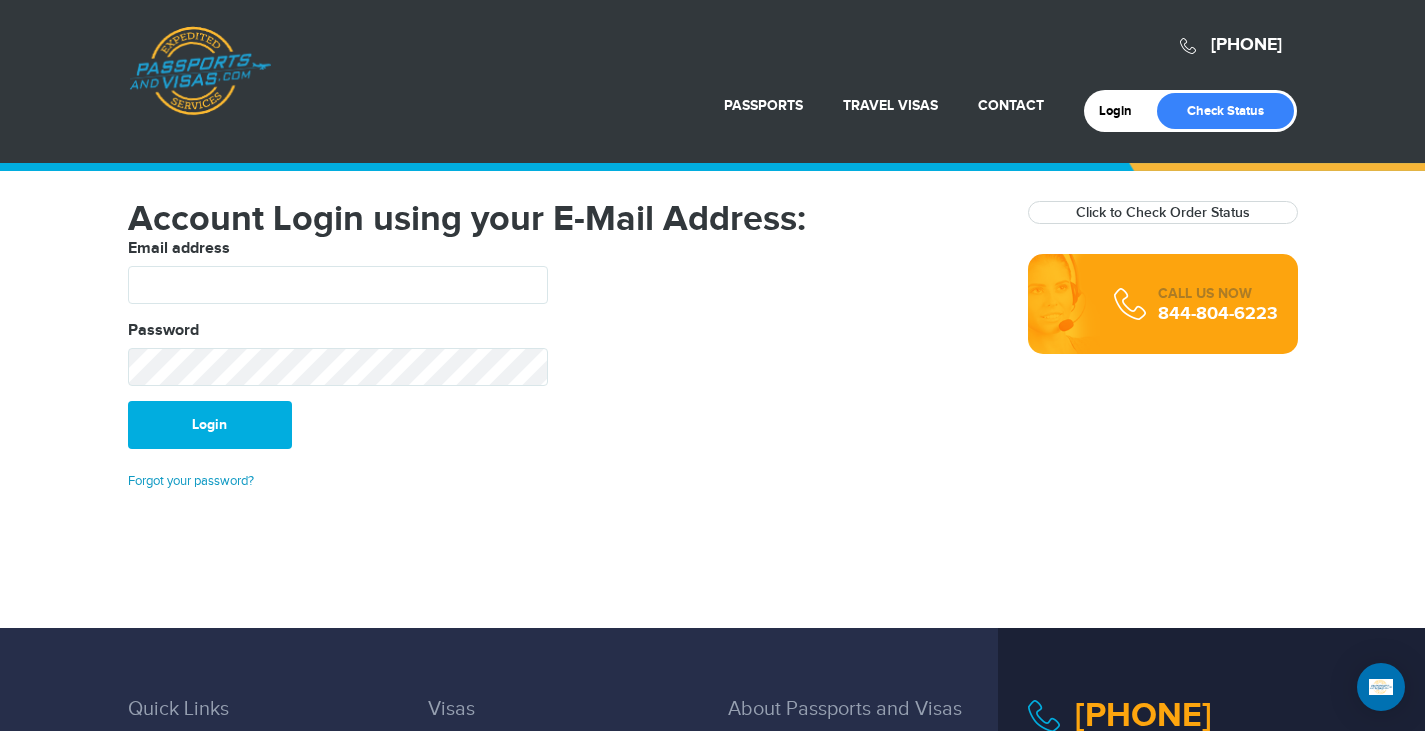 click on "Forgot your password?" at bounding box center [191, 481] 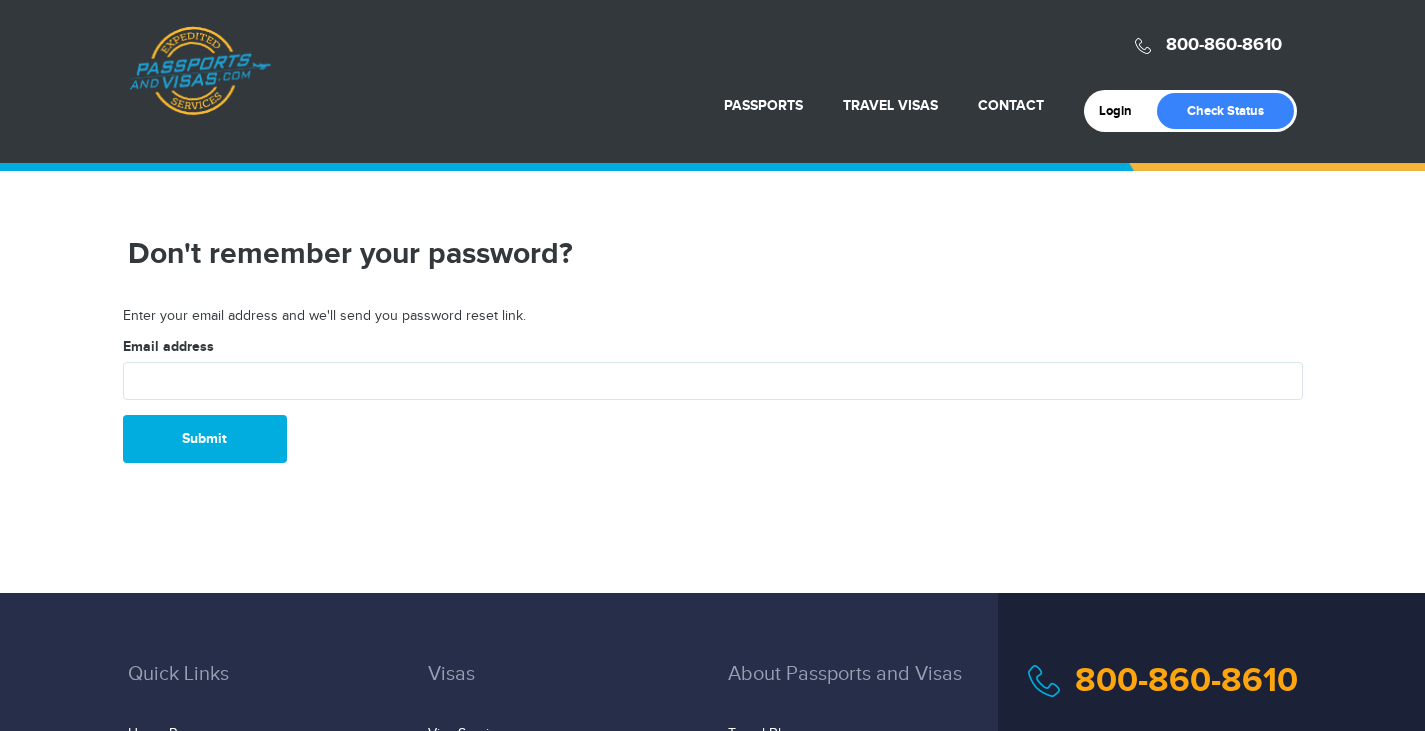 scroll, scrollTop: 0, scrollLeft: 0, axis: both 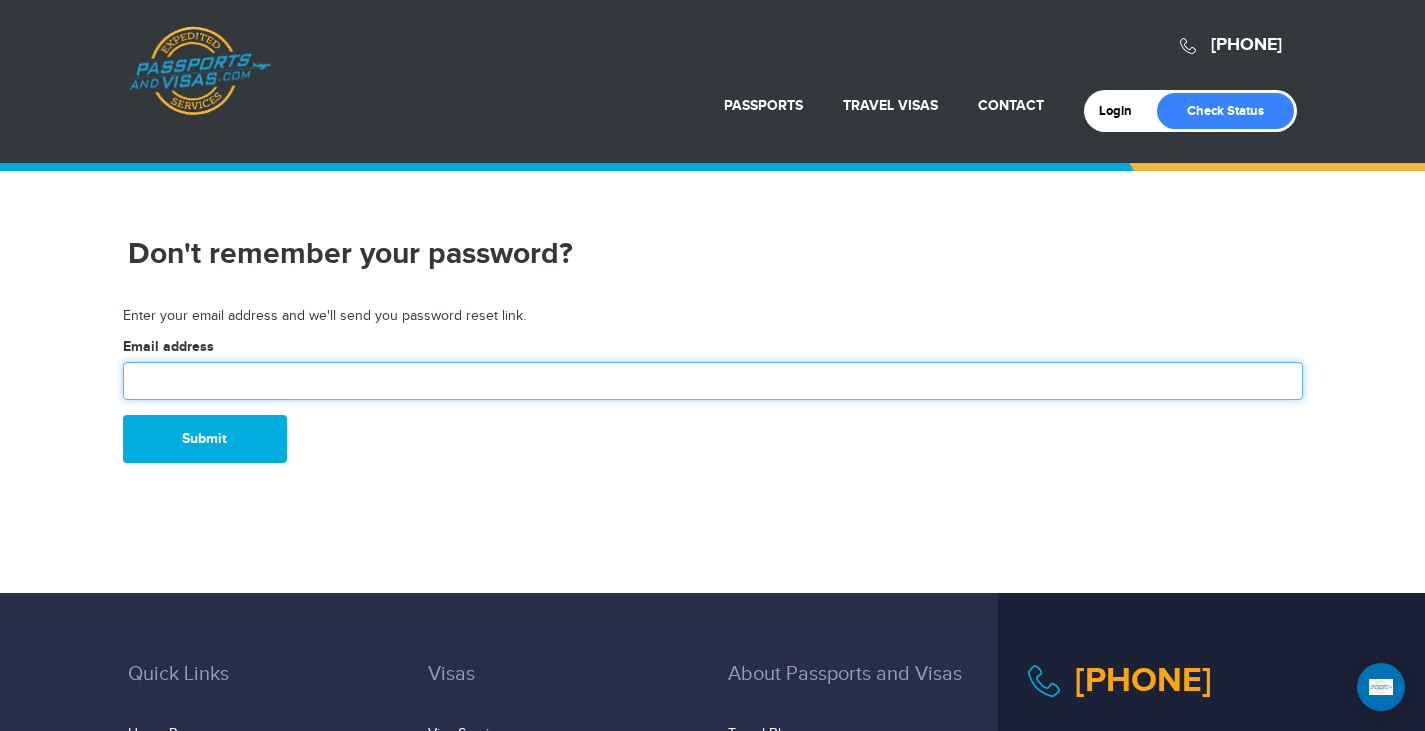 click at bounding box center [713, 381] 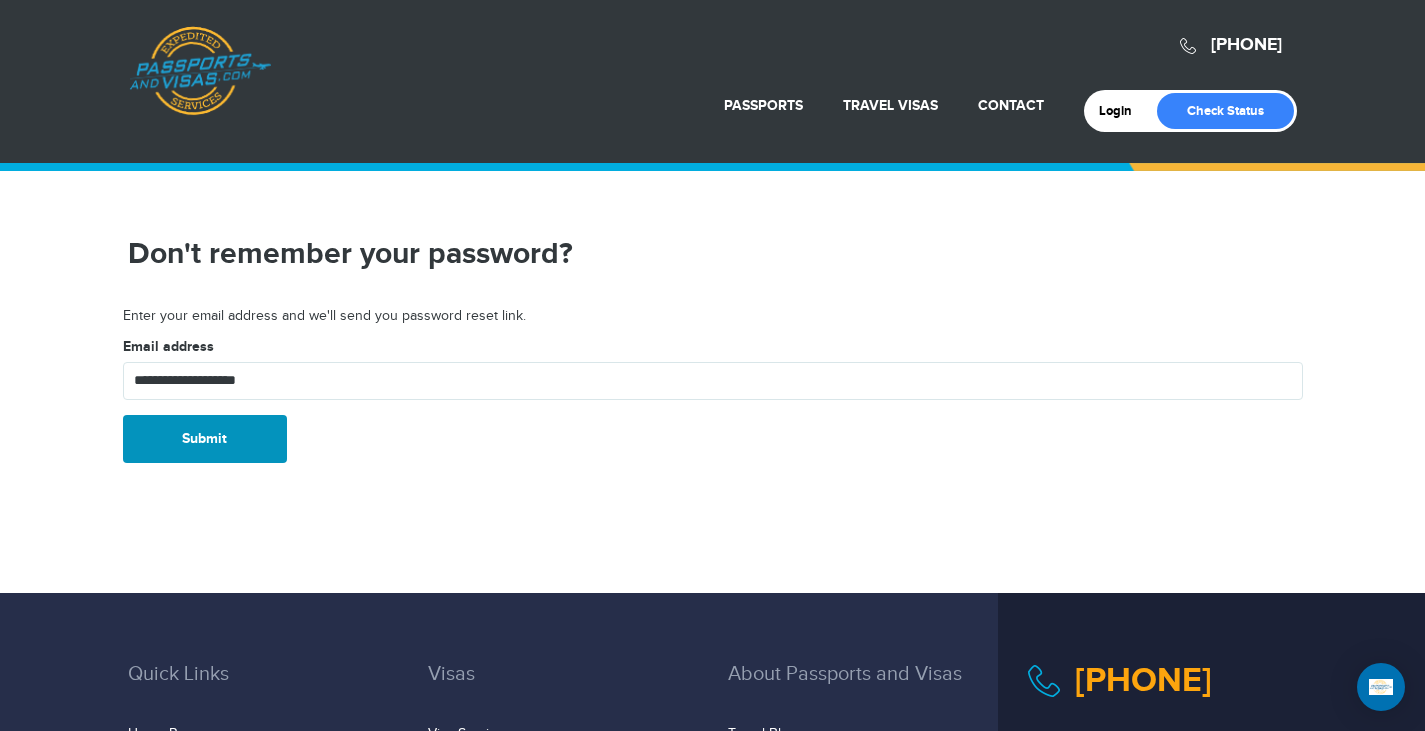 click on "Submit" at bounding box center [205, 439] 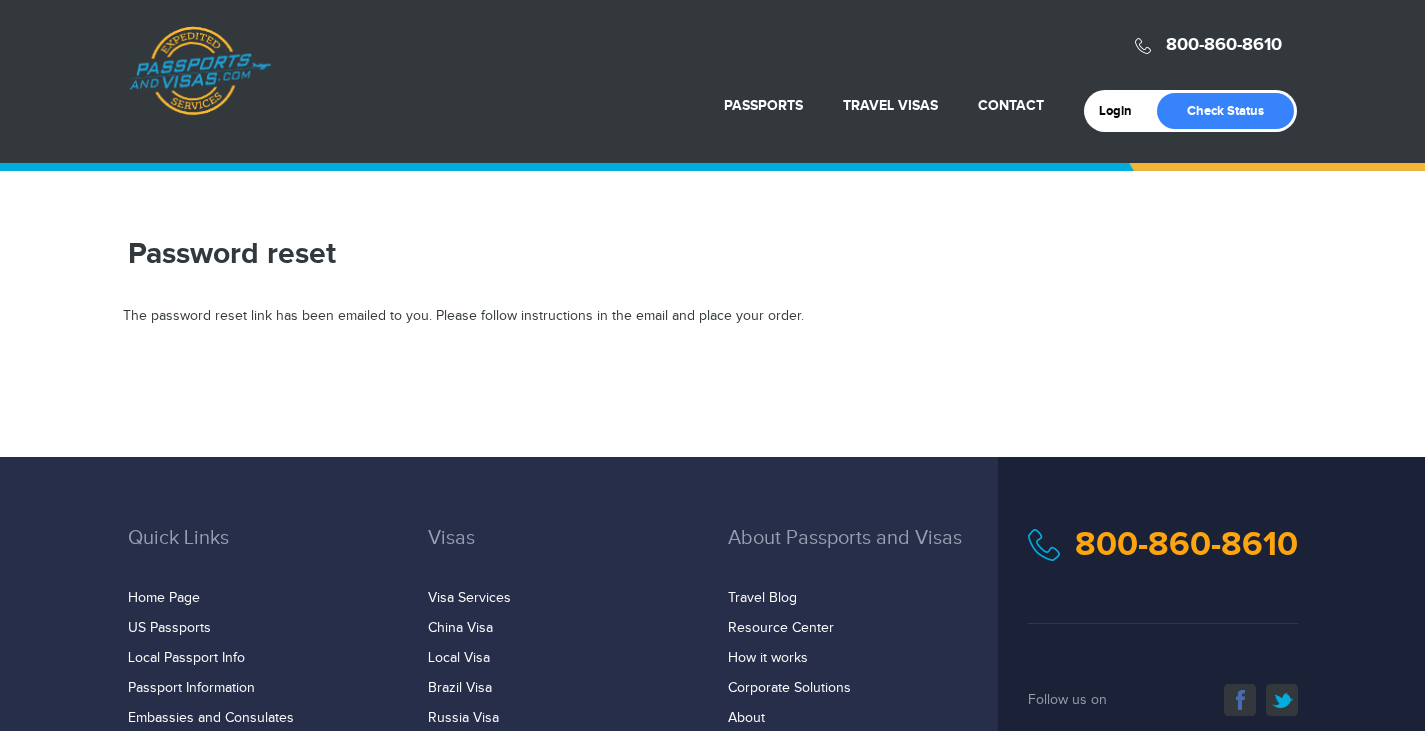 scroll, scrollTop: 0, scrollLeft: 0, axis: both 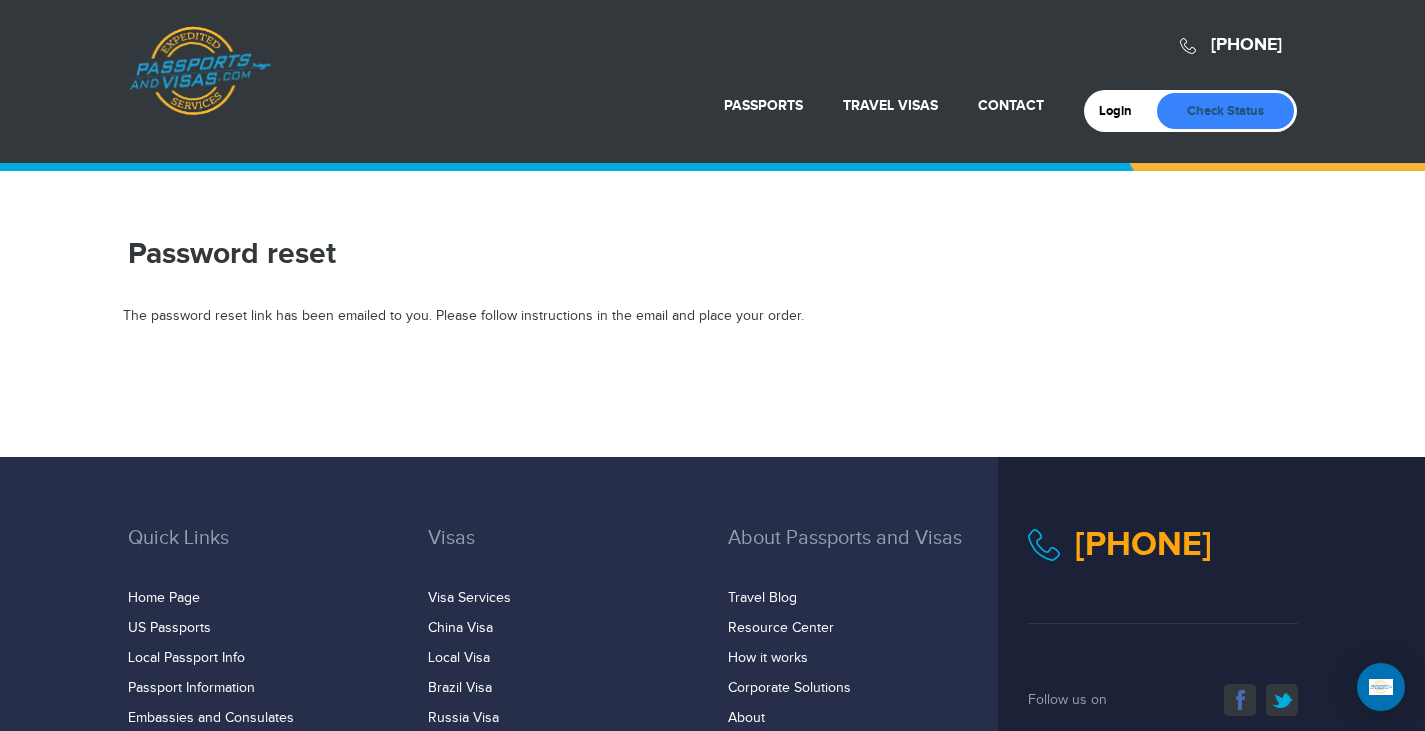 click on "Check Status" at bounding box center [1225, 111] 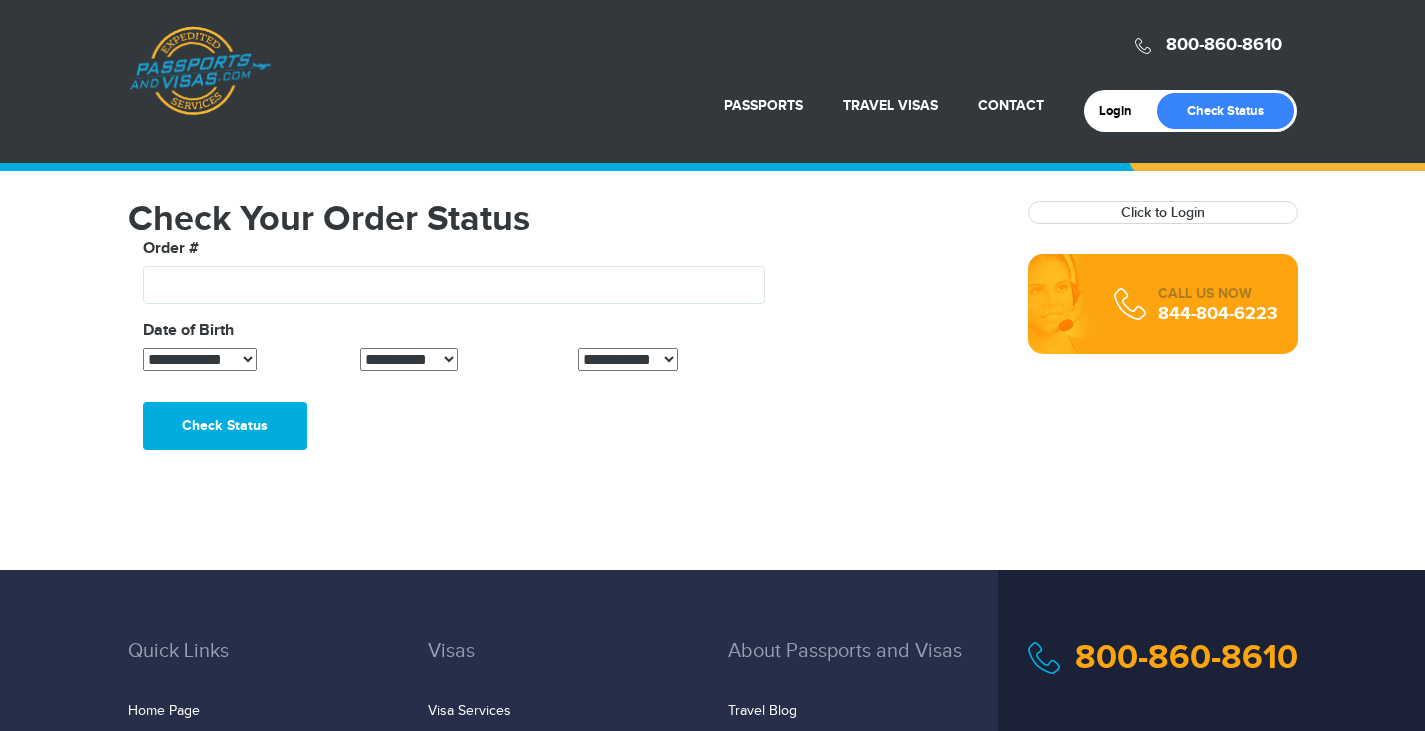 scroll, scrollTop: 0, scrollLeft: 0, axis: both 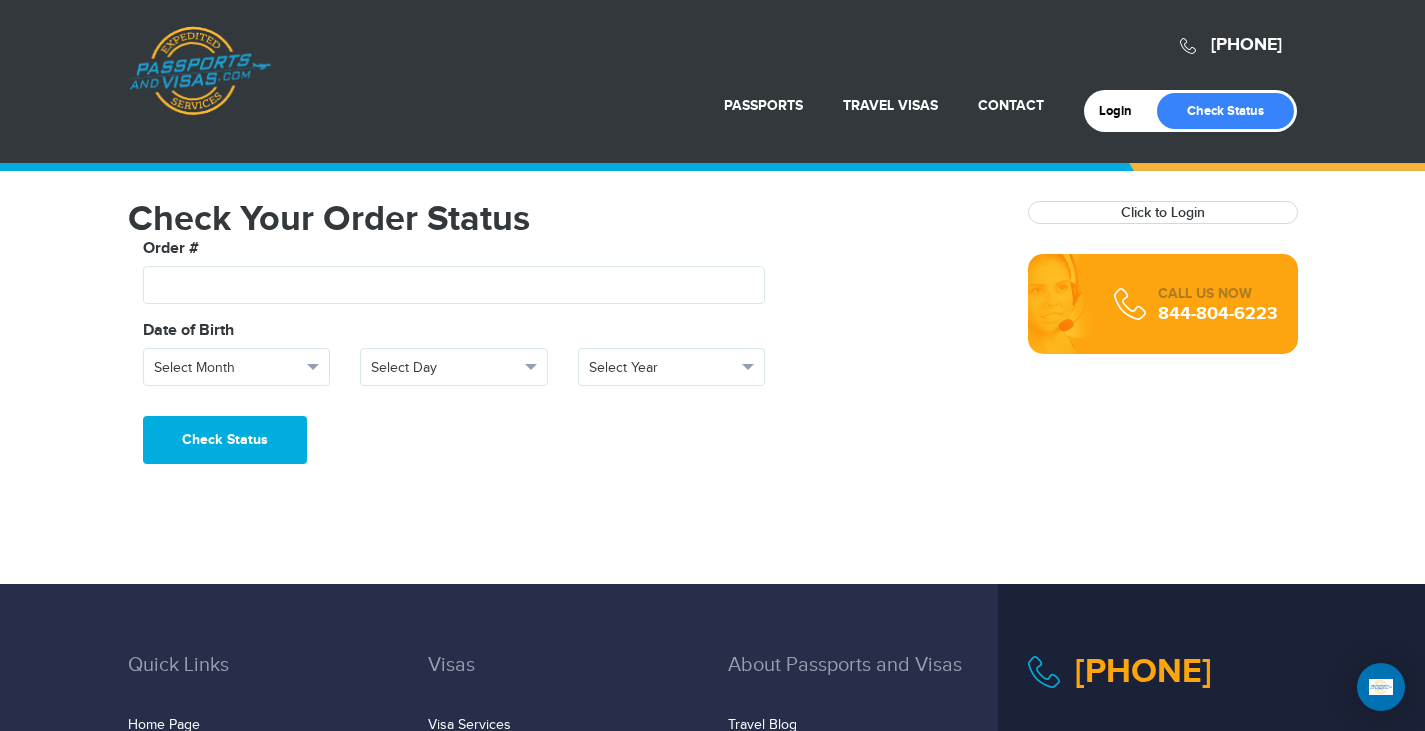 click on "Passports & Visas.com" at bounding box center [200, 71] 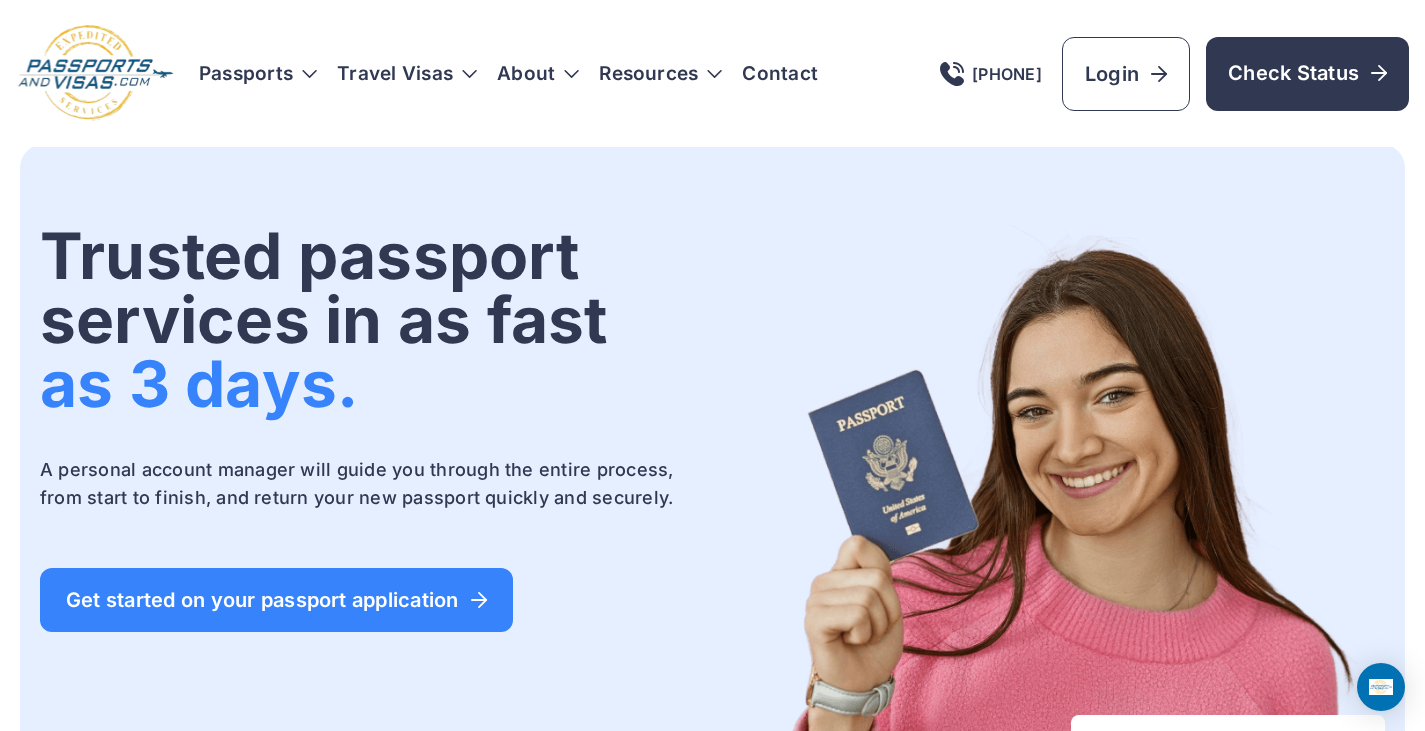 scroll, scrollTop: 0, scrollLeft: 0, axis: both 